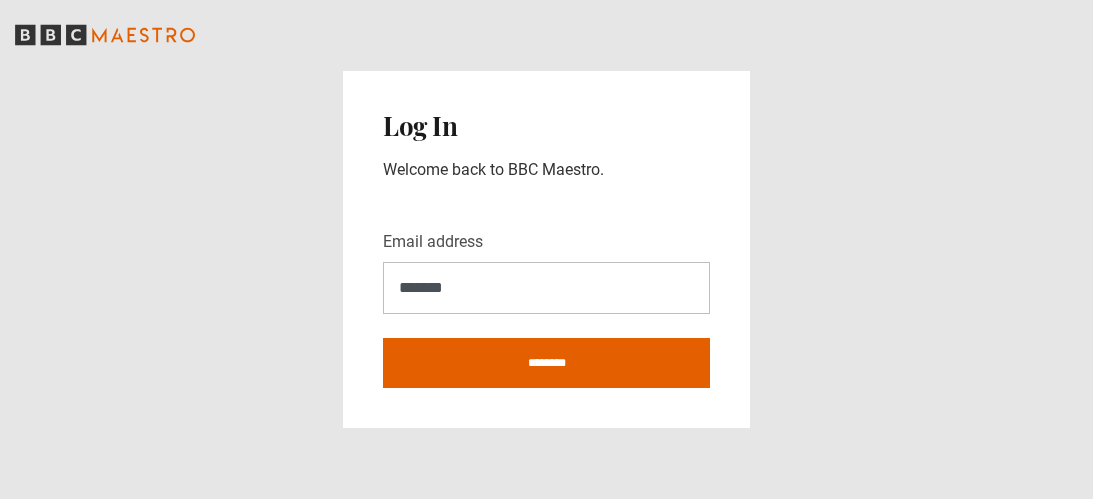 scroll, scrollTop: 0, scrollLeft: 0, axis: both 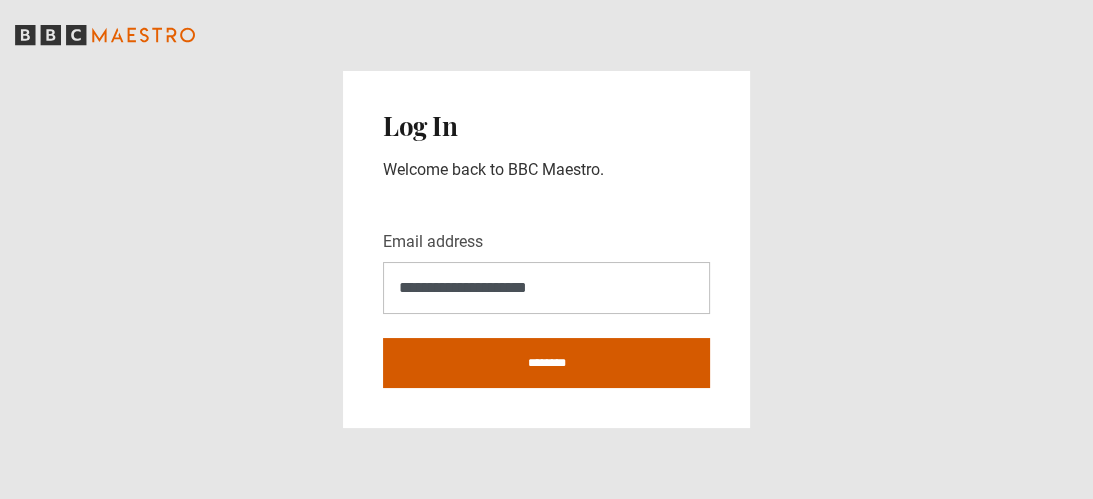 type on "**********" 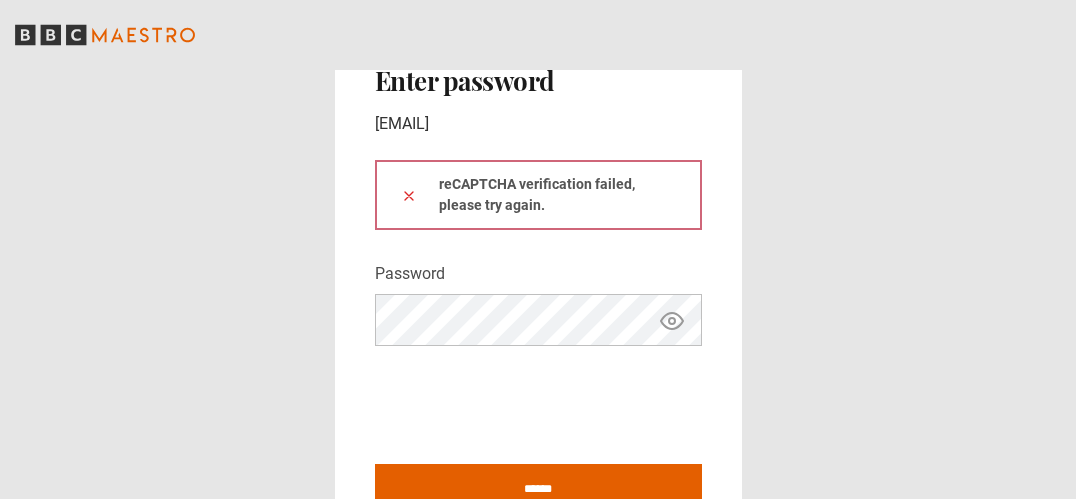 scroll, scrollTop: 0, scrollLeft: 0, axis: both 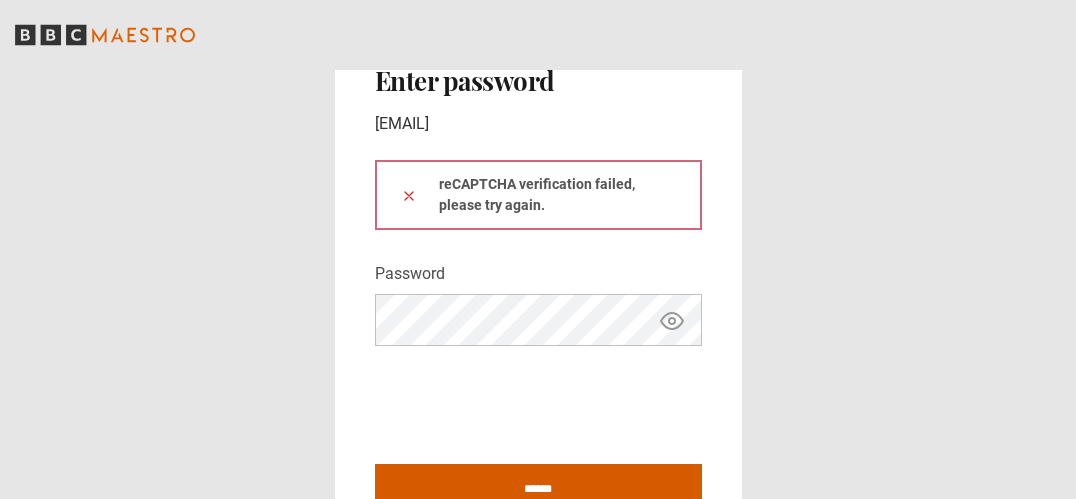 click on "******" at bounding box center [538, 489] 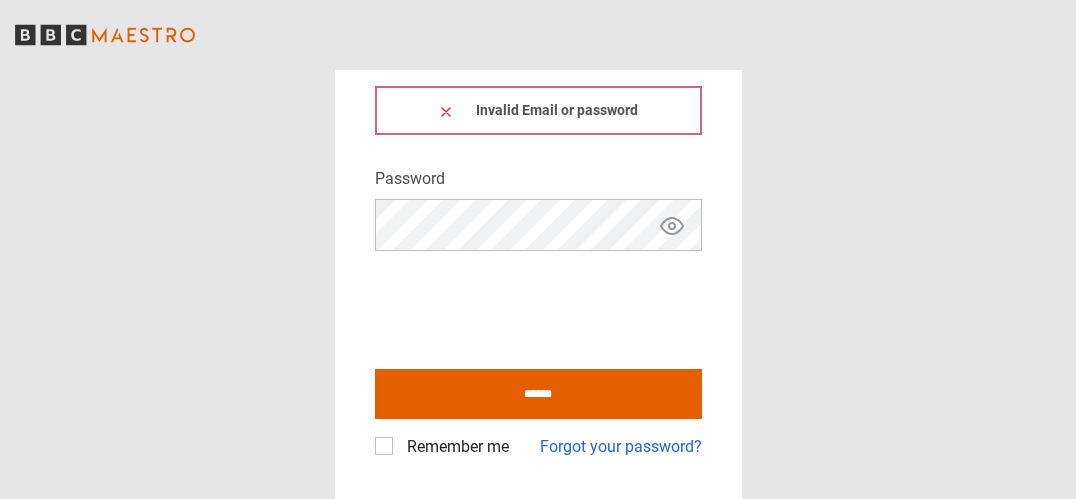 scroll, scrollTop: 0, scrollLeft: 0, axis: both 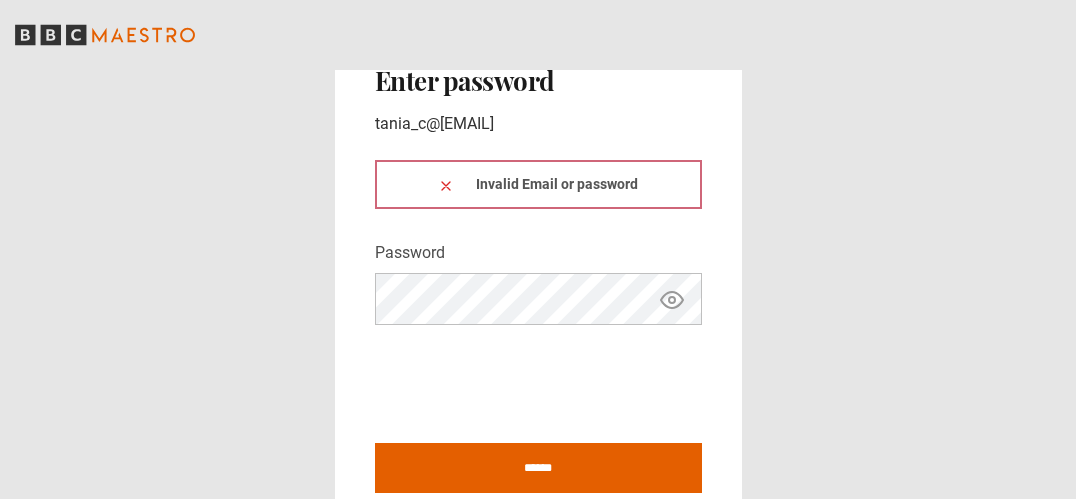 click on "Invalid Email or password" at bounding box center [538, 184] 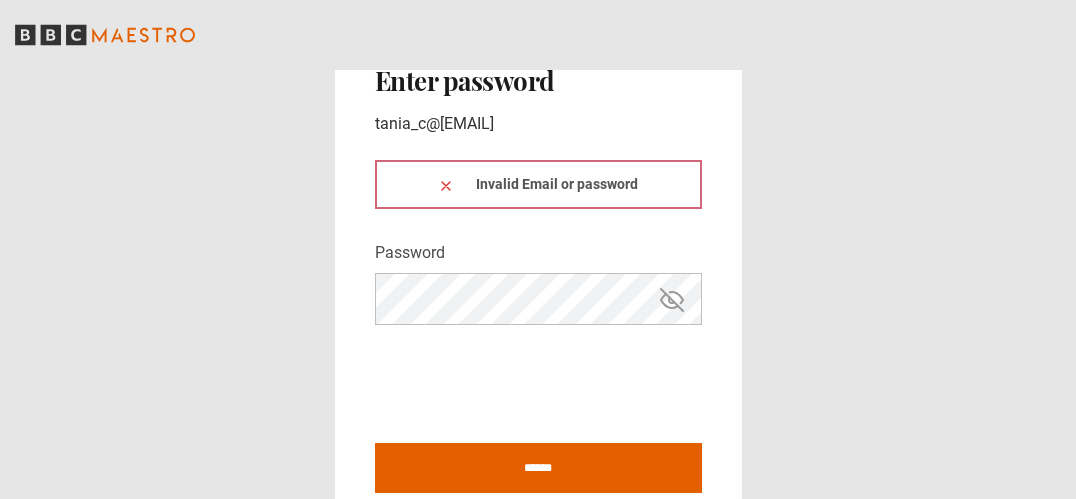 click on "tania_c@hotmail.co.uk" at bounding box center [538, 124] 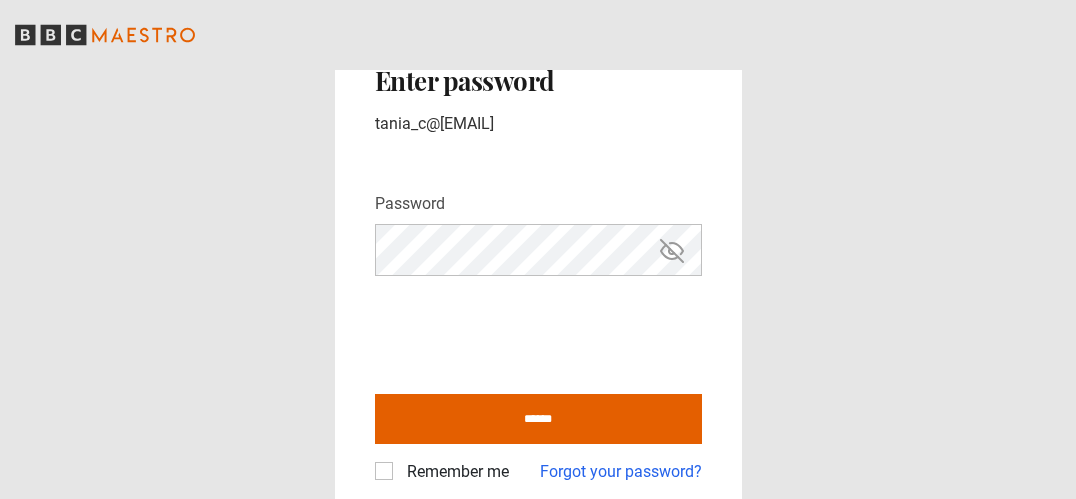 click on "tania_c@hotmail.co.uk" at bounding box center [538, 124] 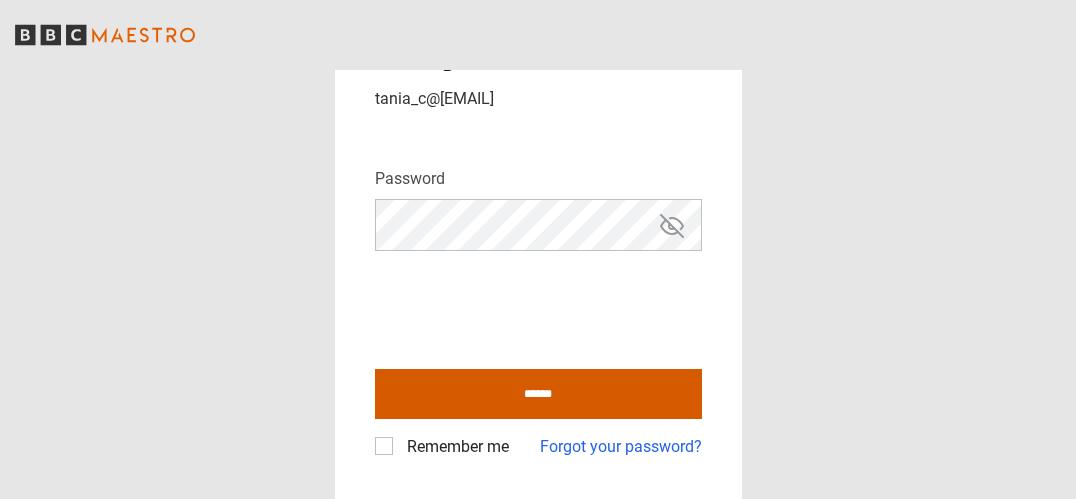 click on "******" at bounding box center (538, 394) 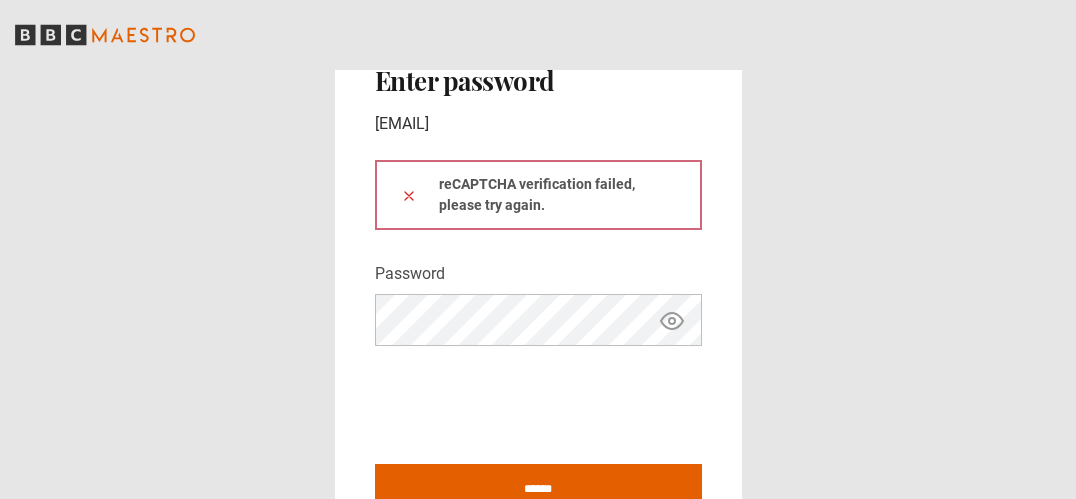 scroll, scrollTop: 0, scrollLeft: 0, axis: both 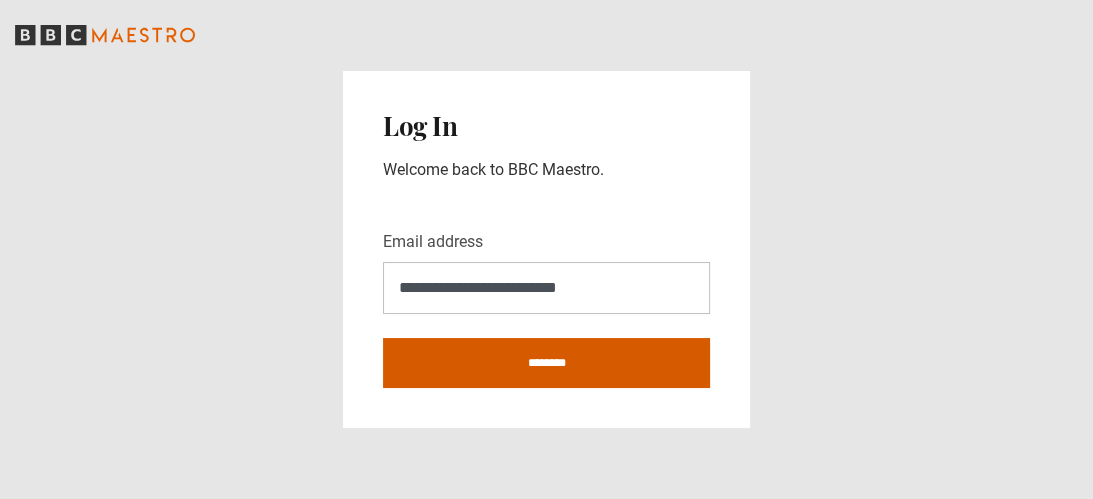 type on "**********" 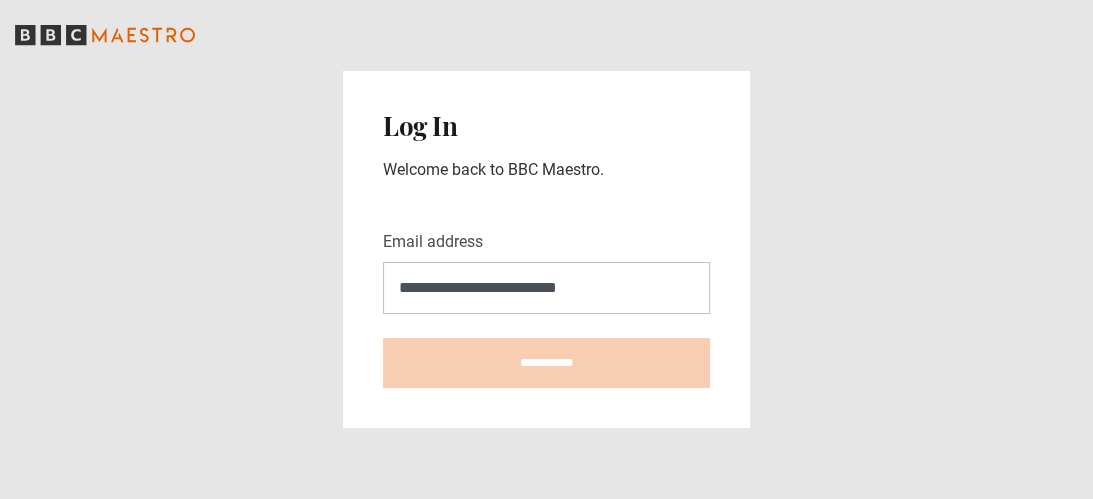 type on "**********" 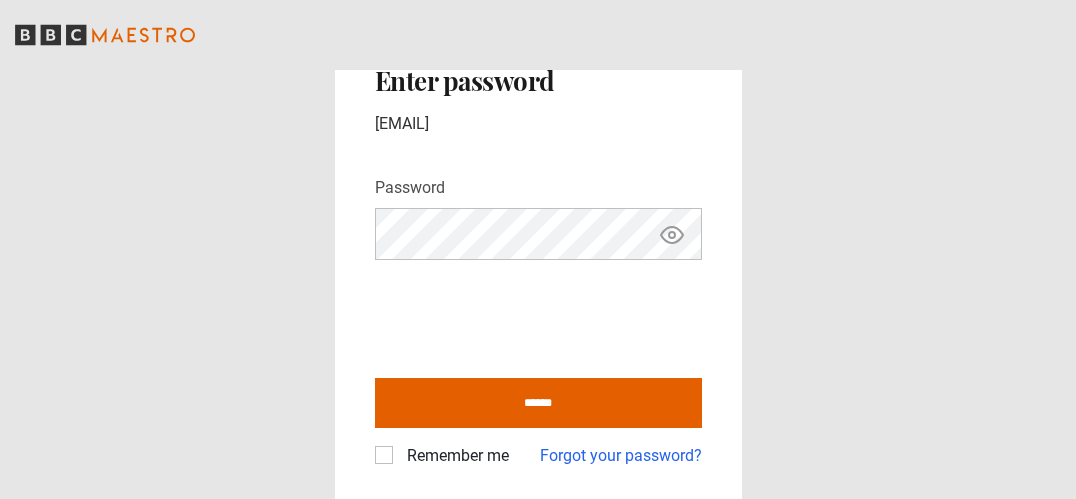 scroll, scrollTop: 0, scrollLeft: 0, axis: both 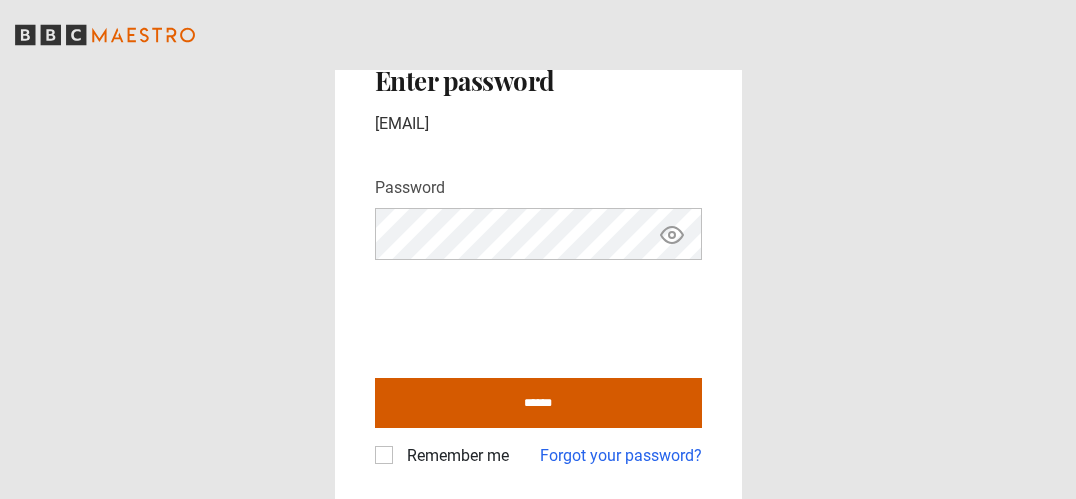 click on "******" at bounding box center (538, 403) 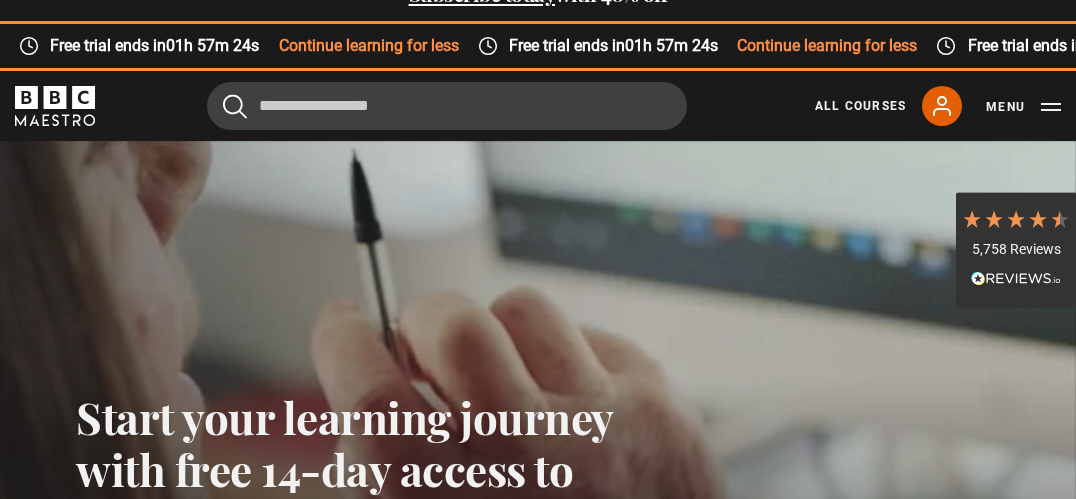 scroll, scrollTop: 35, scrollLeft: 0, axis: vertical 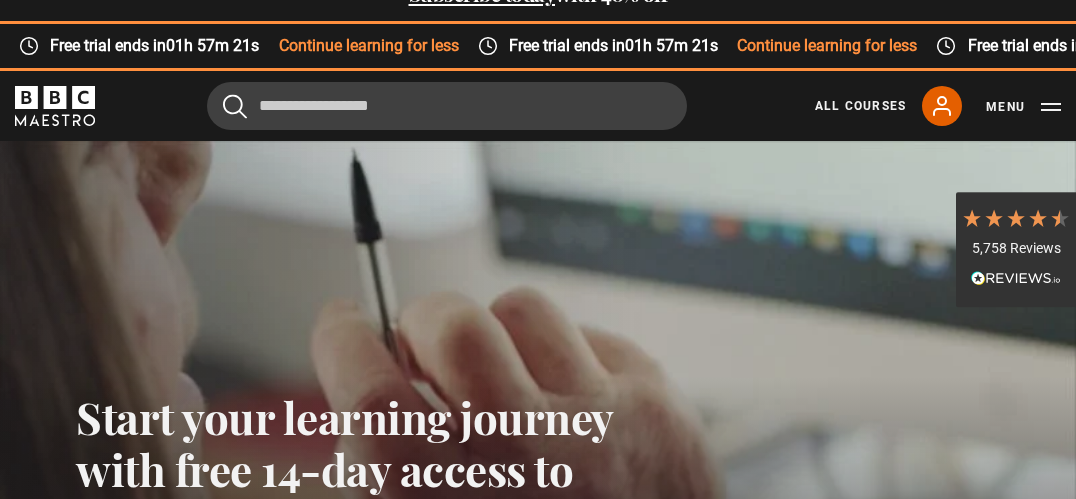 click on "Start your learning journey with free 14-day access to BBC Maestro
Claim your limited time Guest Pass now, no payment required.
Claim guest pass
See  offer terms . Questions? See  FAQs" at bounding box center (538, 436) 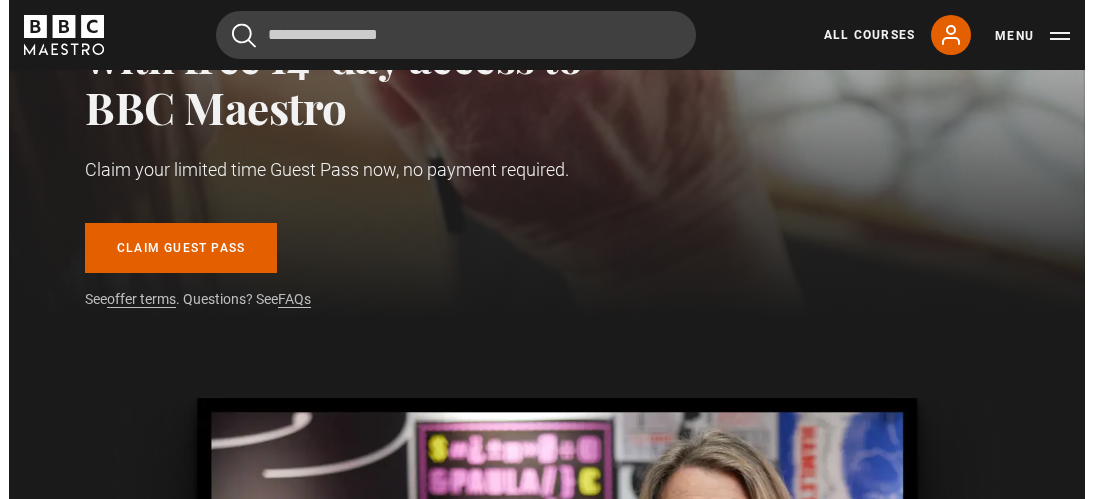 scroll, scrollTop: 281, scrollLeft: 0, axis: vertical 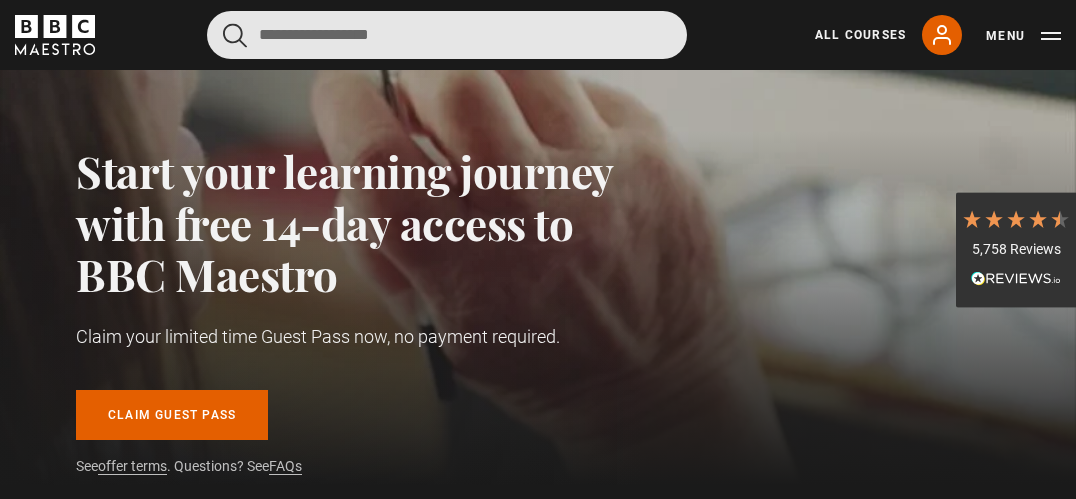 click at bounding box center [447, 35] 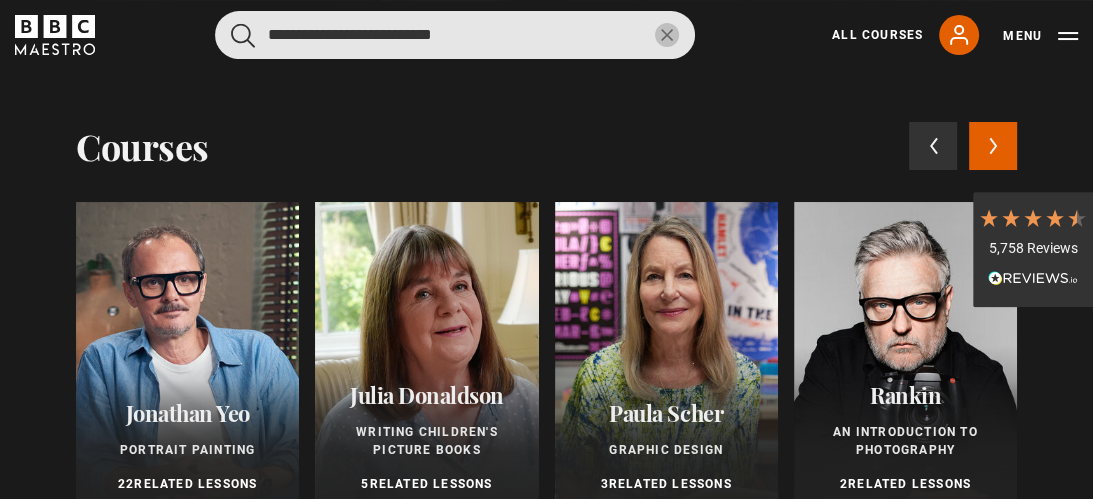 click at bounding box center [243, 35] 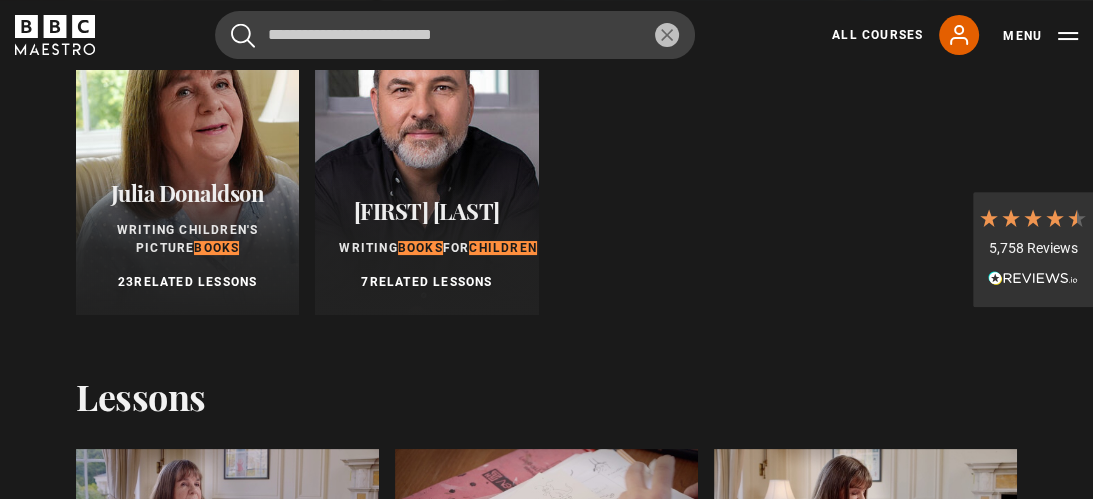 scroll, scrollTop: 0, scrollLeft: 0, axis: both 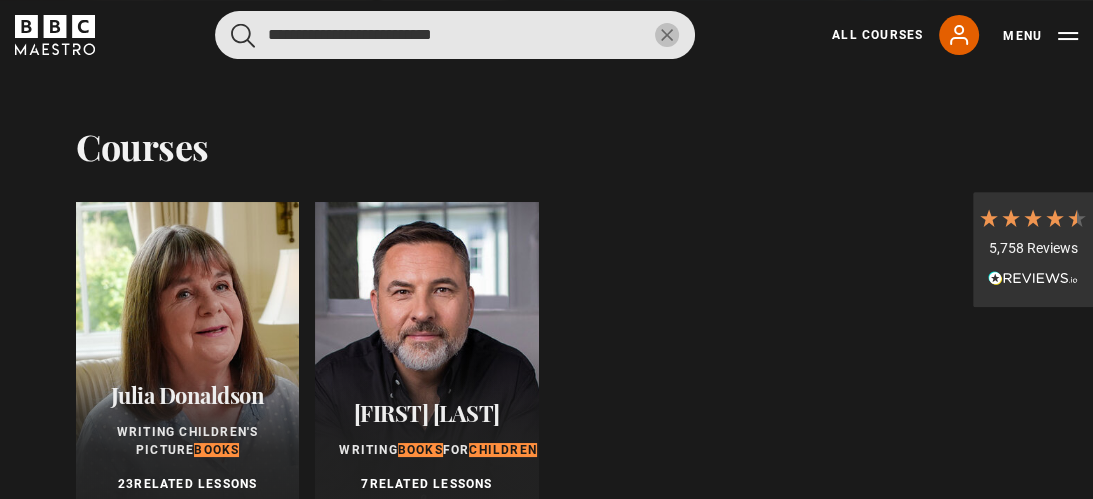 click on "**********" at bounding box center [455, 35] 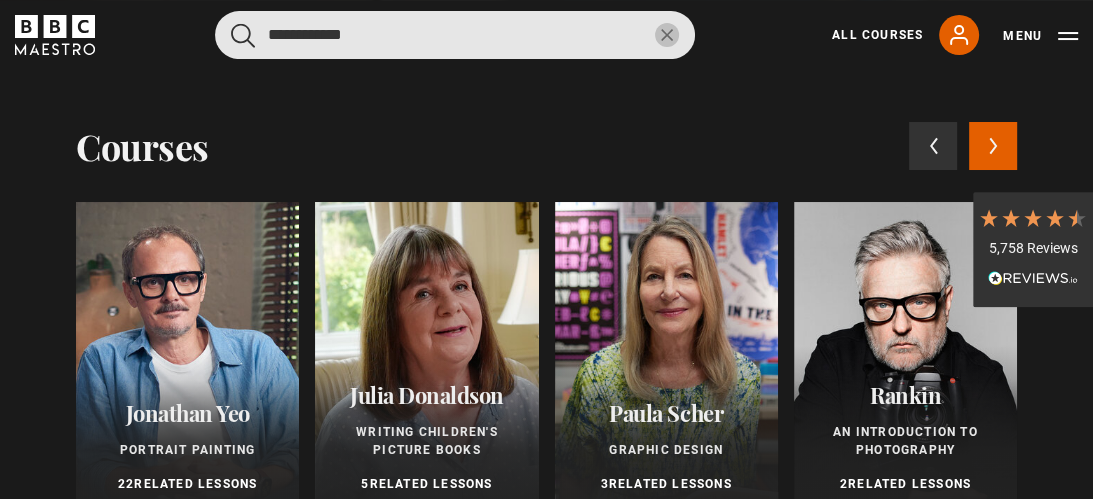 type on "**********" 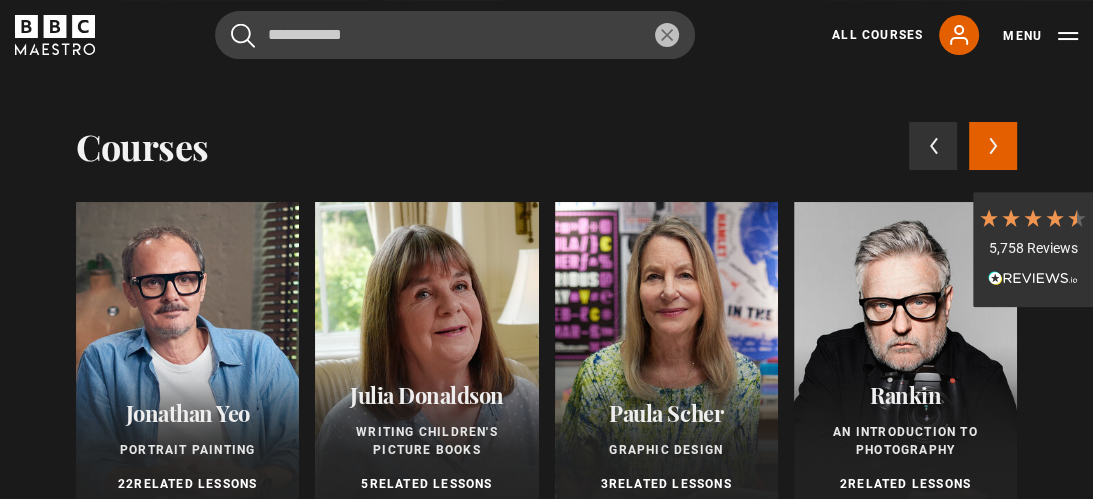 click on "Paula Scher" at bounding box center (666, 413) 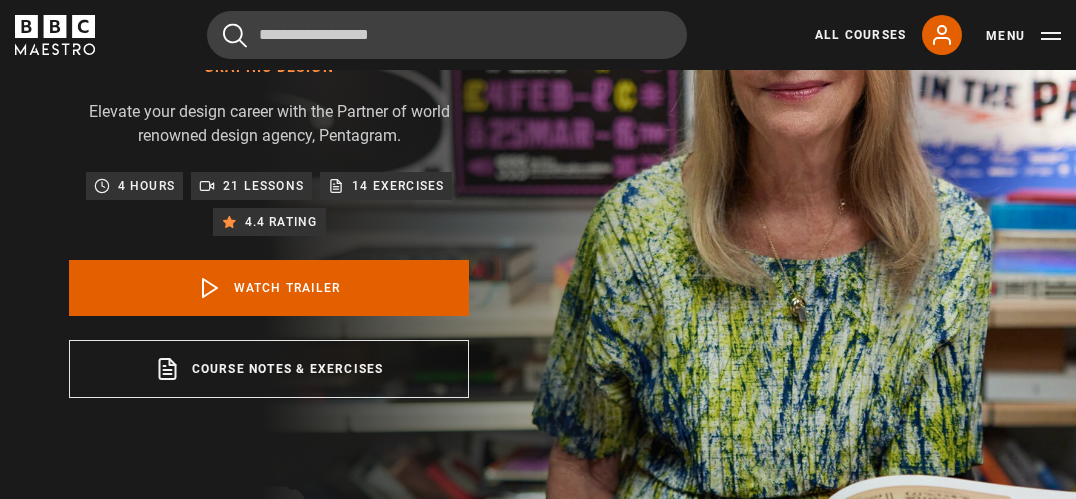 scroll, scrollTop: 324, scrollLeft: 0, axis: vertical 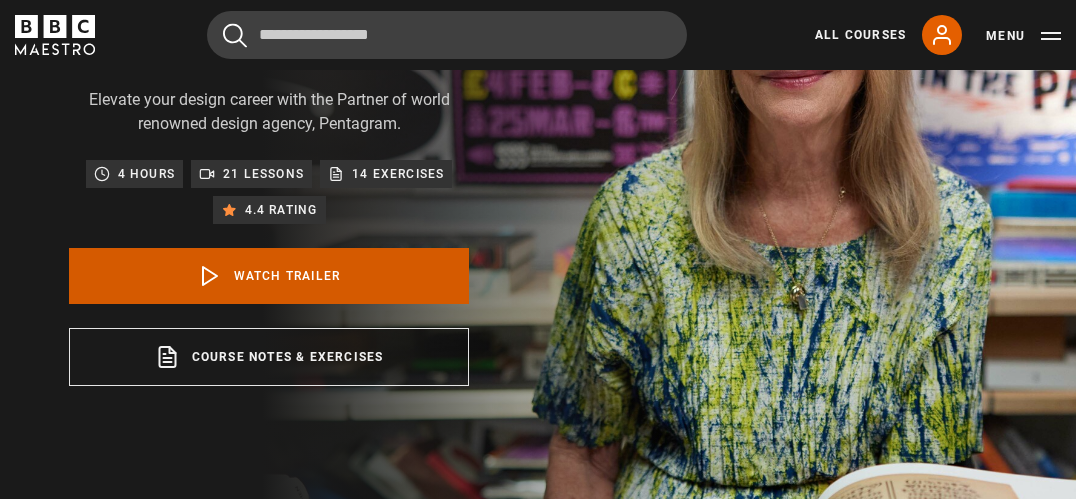 click on "Watch Trailer" at bounding box center (269, 276) 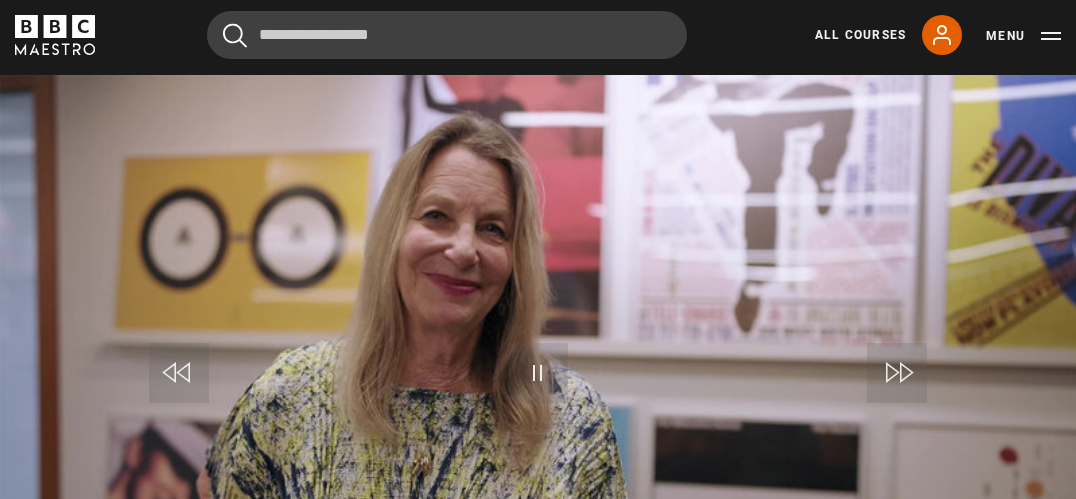scroll, scrollTop: 920, scrollLeft: 0, axis: vertical 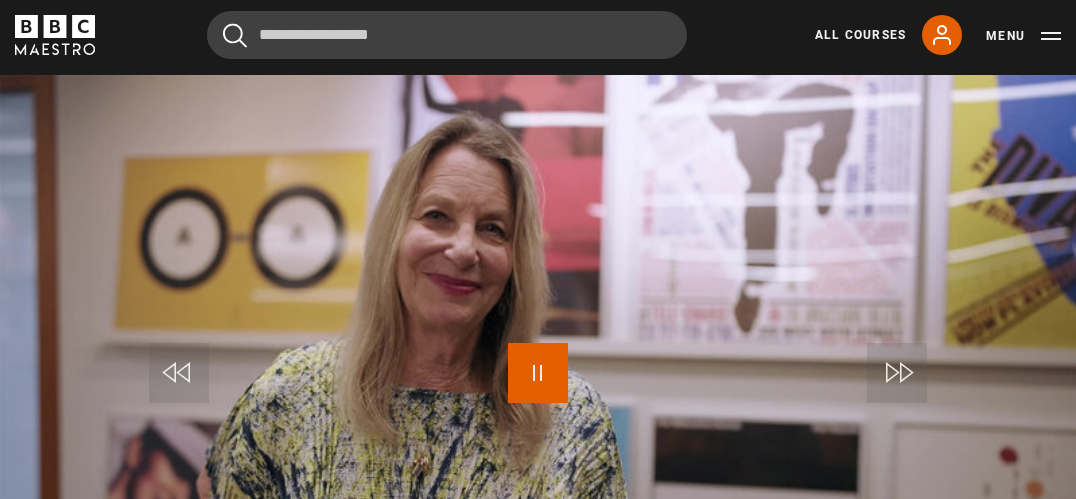 click at bounding box center [538, 373] 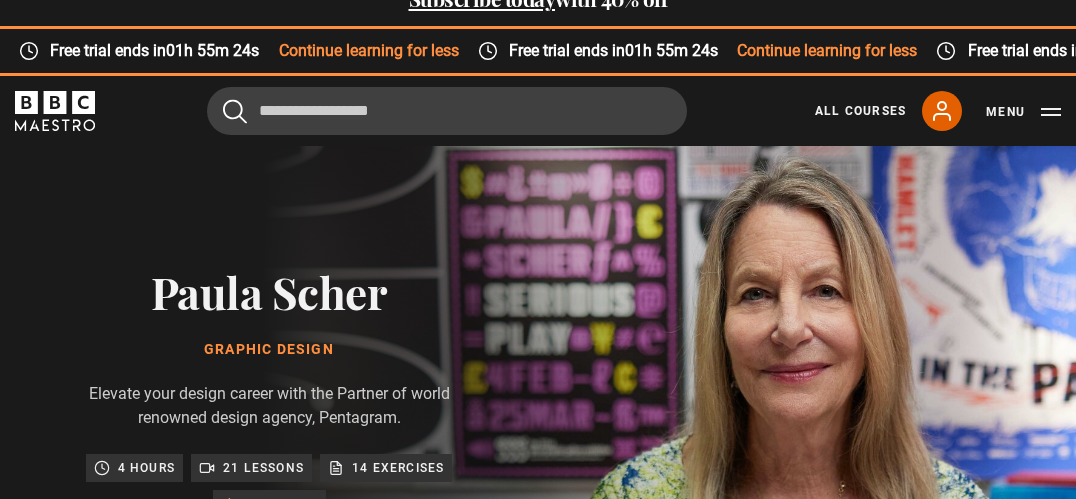 scroll, scrollTop: 0, scrollLeft: 0, axis: both 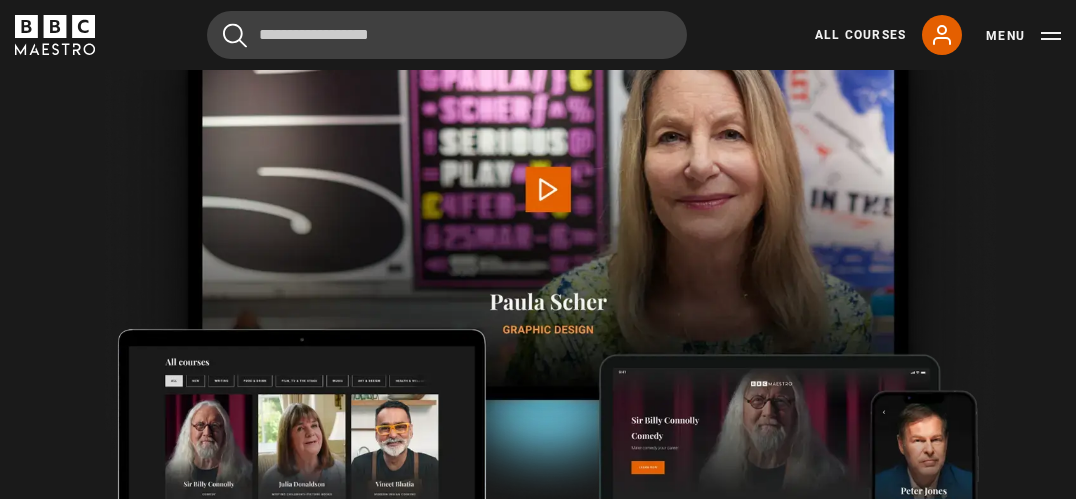 click at bounding box center [538, 302] 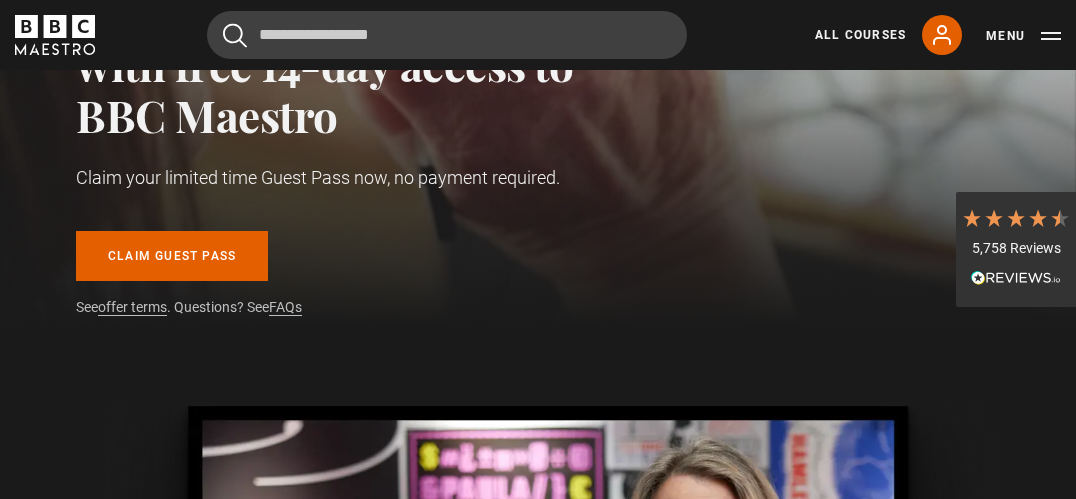 scroll, scrollTop: 0, scrollLeft: 0, axis: both 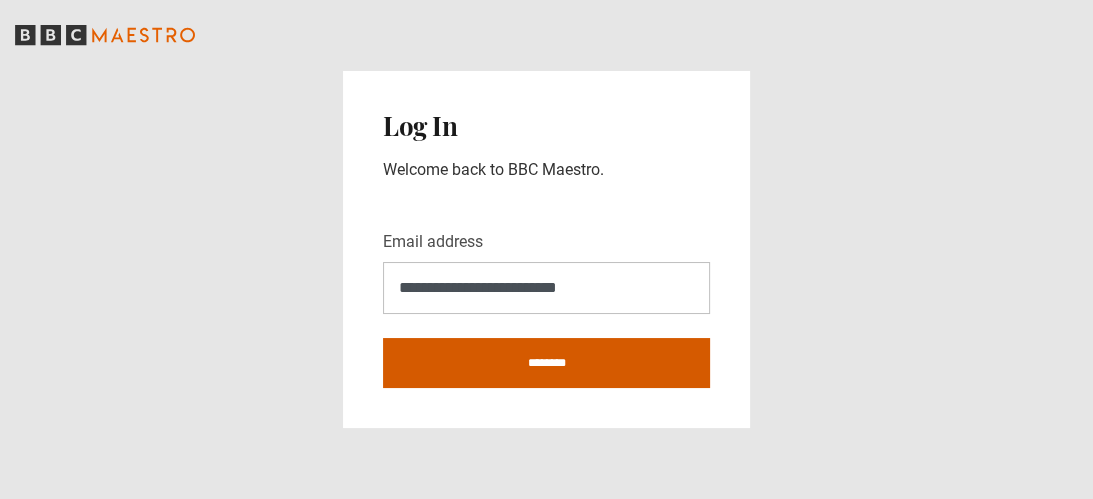 click on "********" at bounding box center (546, 363) 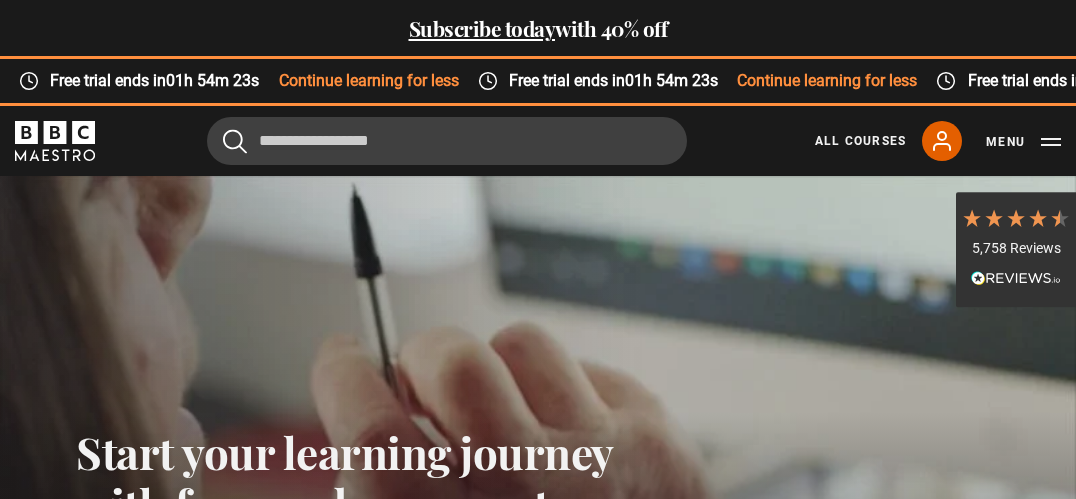 scroll, scrollTop: 0, scrollLeft: 0, axis: both 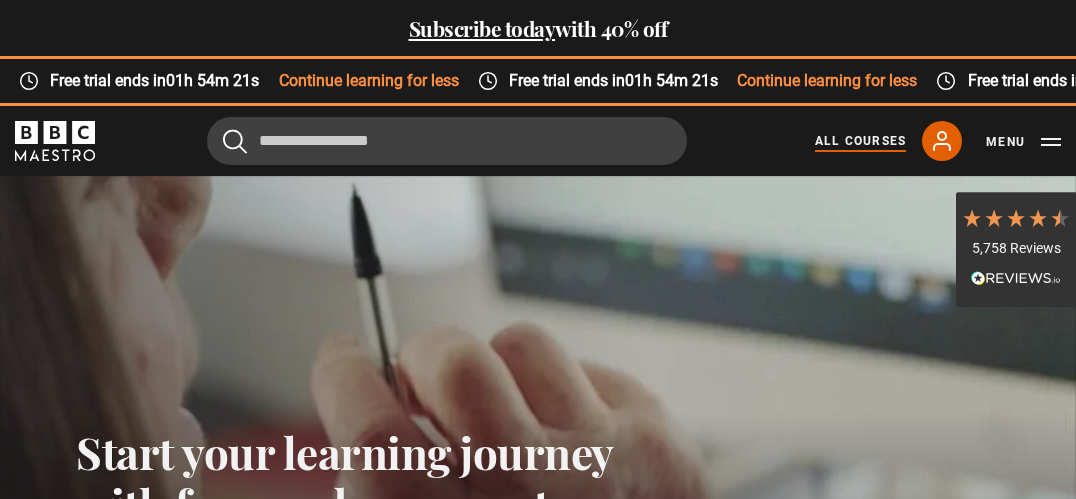 click on "All Courses" at bounding box center (860, 141) 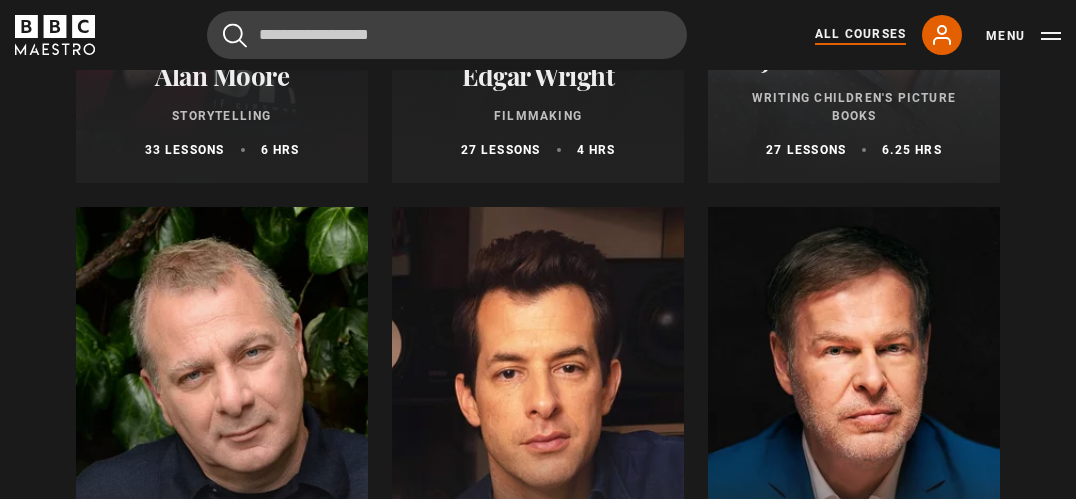 scroll, scrollTop: 5736, scrollLeft: 0, axis: vertical 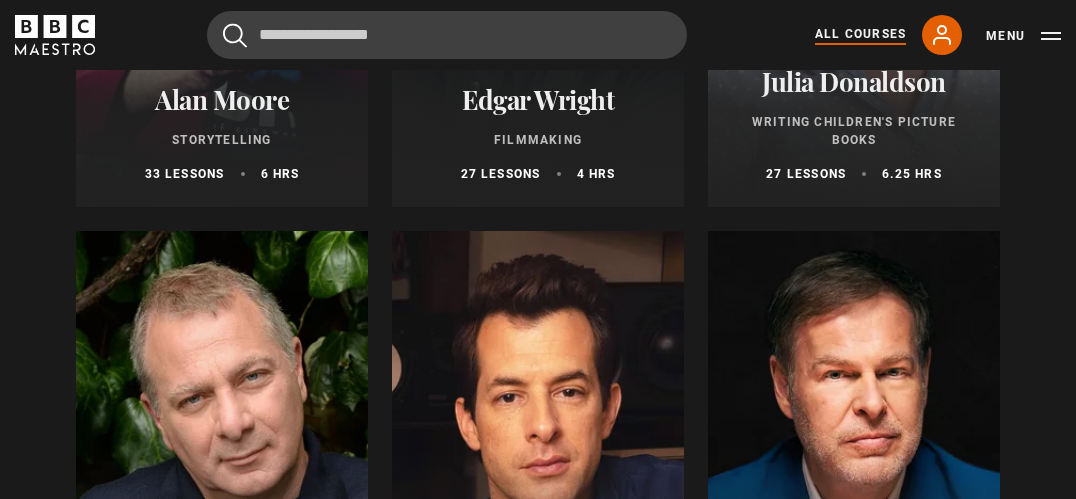 click on "Writing Children's Picture Books" at bounding box center (854, 131) 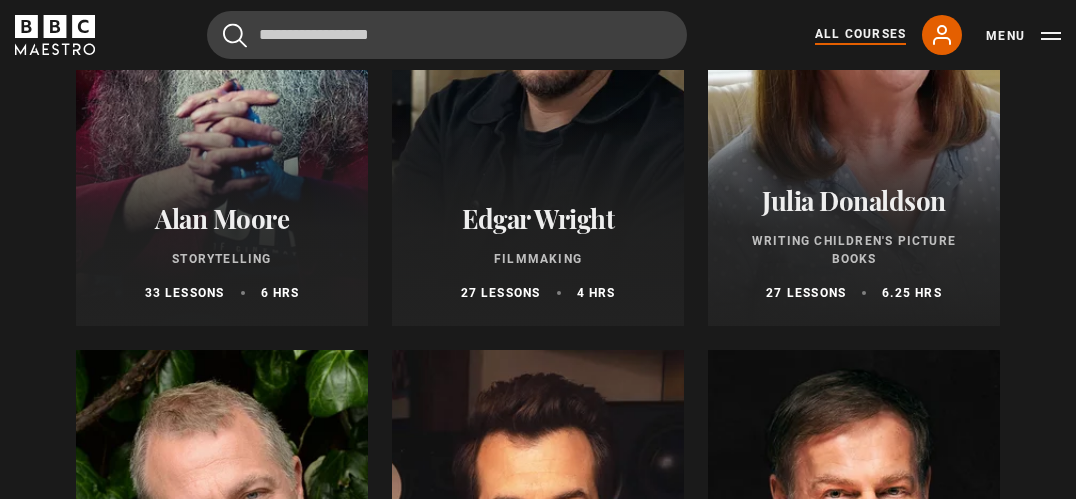scroll, scrollTop: 5604, scrollLeft: 0, axis: vertical 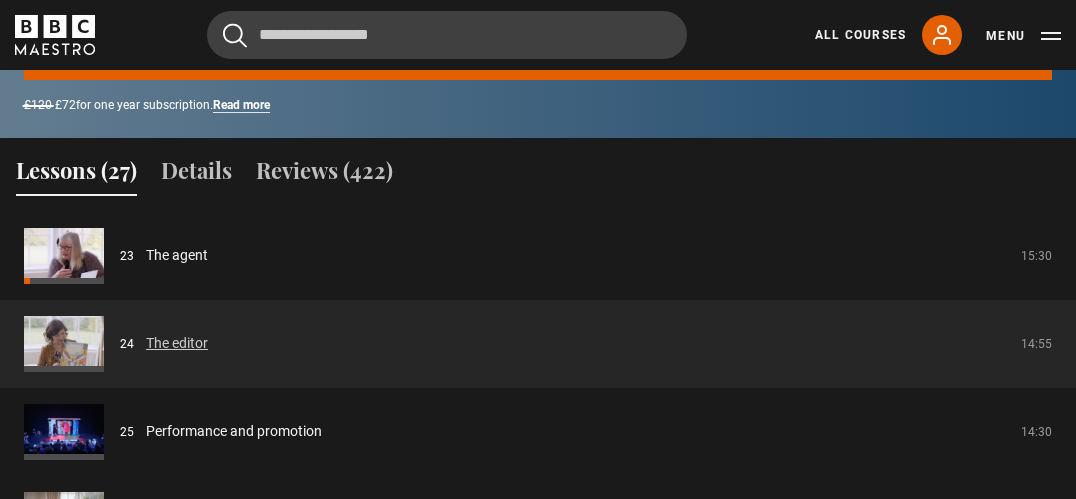 click on "The editor" at bounding box center (177, 343) 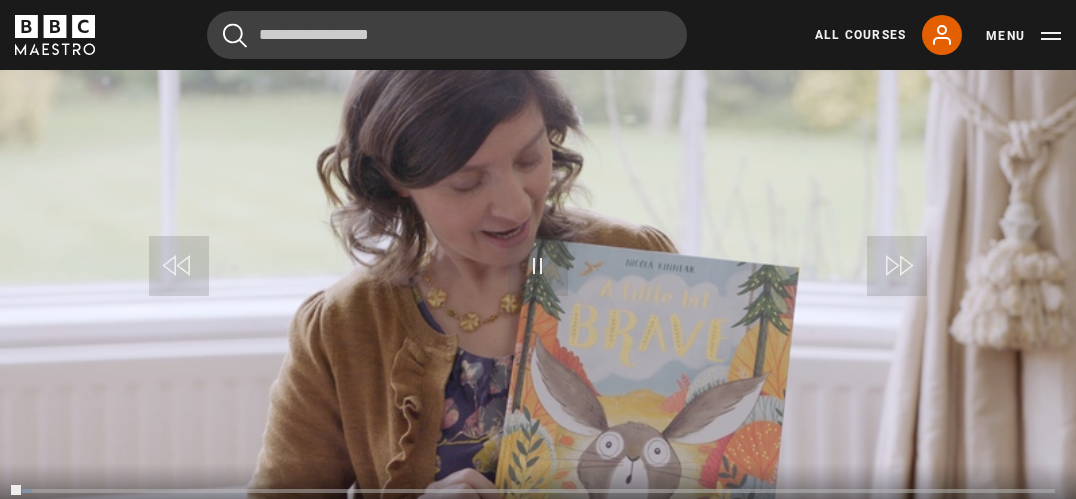 scroll, scrollTop: 1060, scrollLeft: 0, axis: vertical 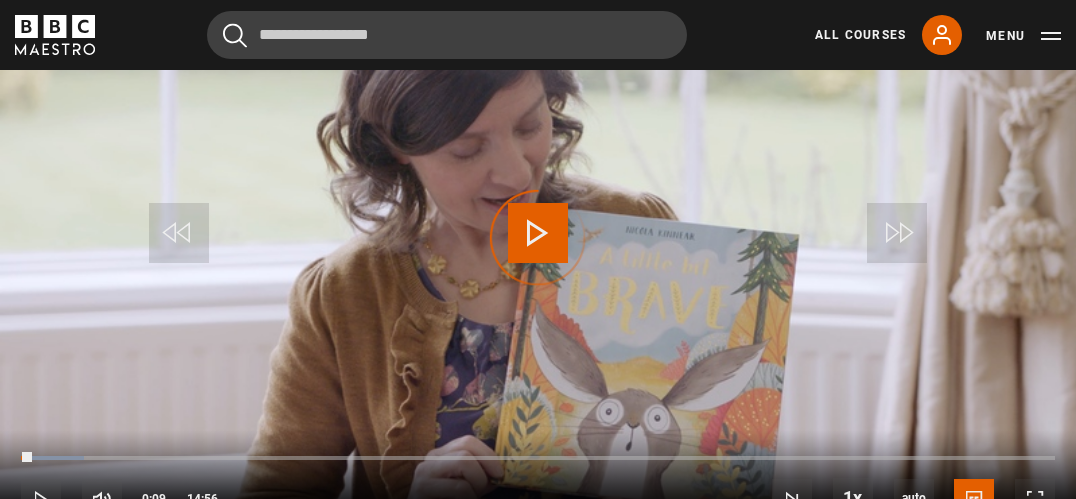 drag, startPoint x: 32, startPoint y: 451, endPoint x: 47, endPoint y: 451, distance: 15 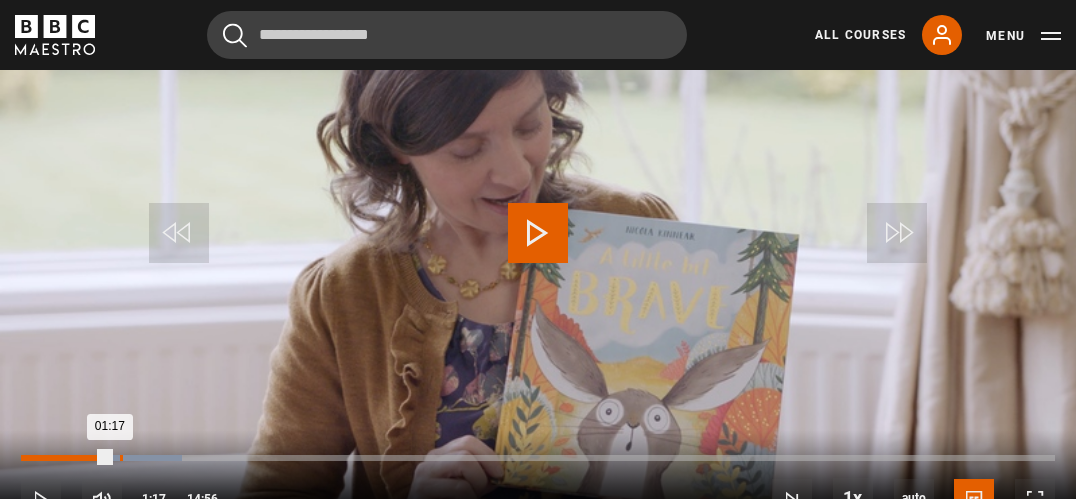 drag, startPoint x: 110, startPoint y: 457, endPoint x: 121, endPoint y: 456, distance: 11.045361 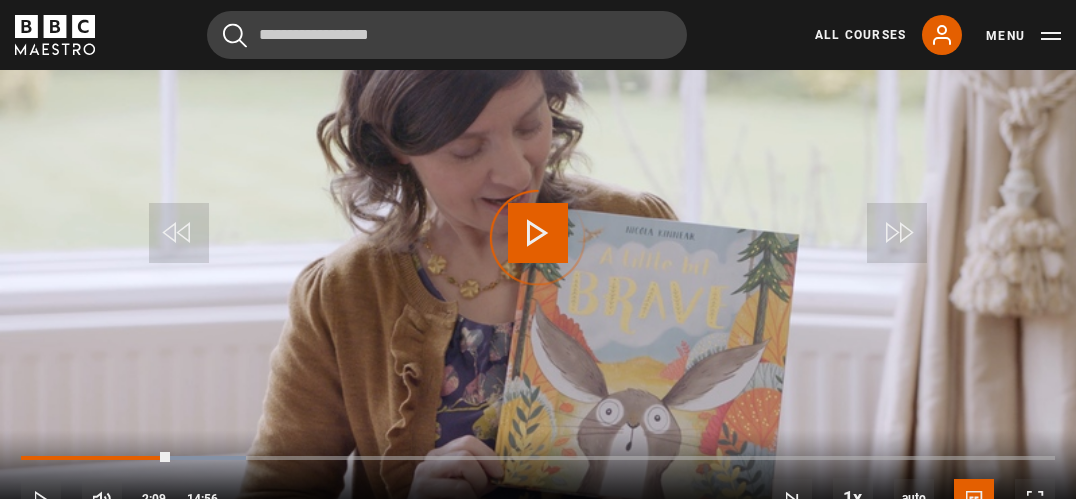 drag, startPoint x: 170, startPoint y: 451, endPoint x: 215, endPoint y: 459, distance: 45.705578 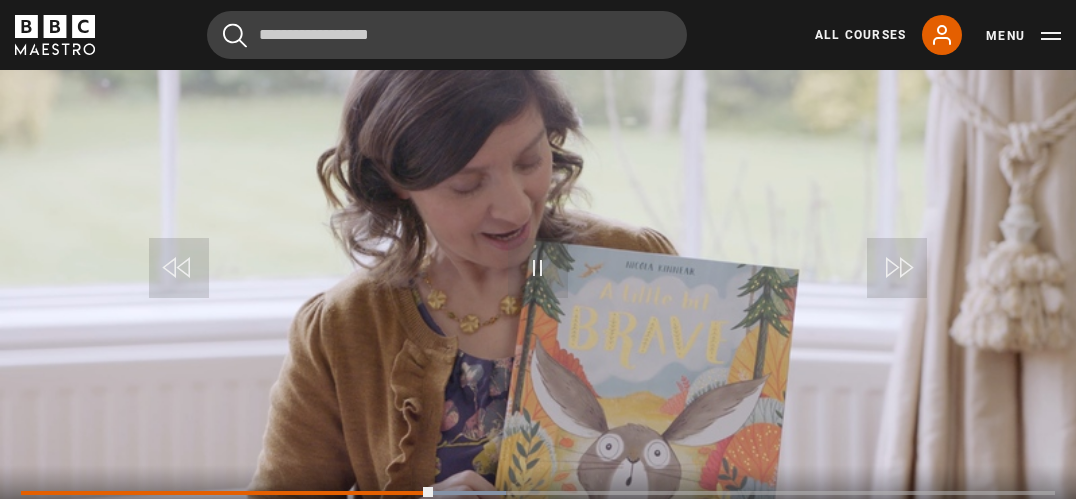 scroll, scrollTop: 1011, scrollLeft: 0, axis: vertical 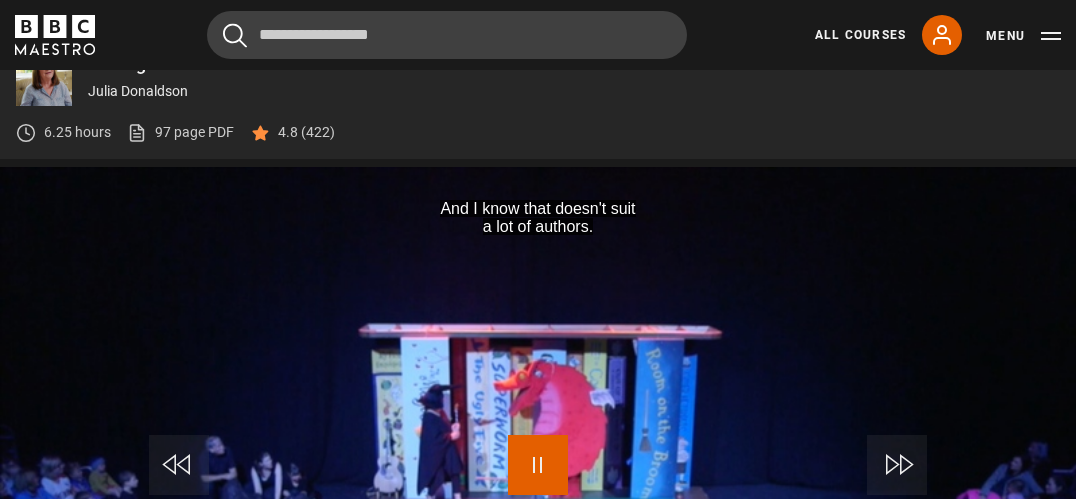 click at bounding box center (538, 465) 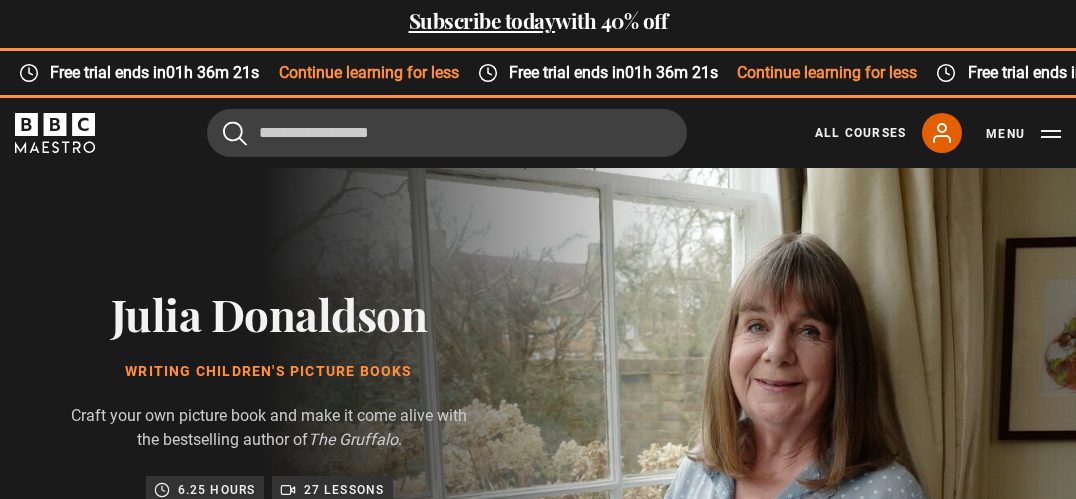 scroll, scrollTop: 0, scrollLeft: 0, axis: both 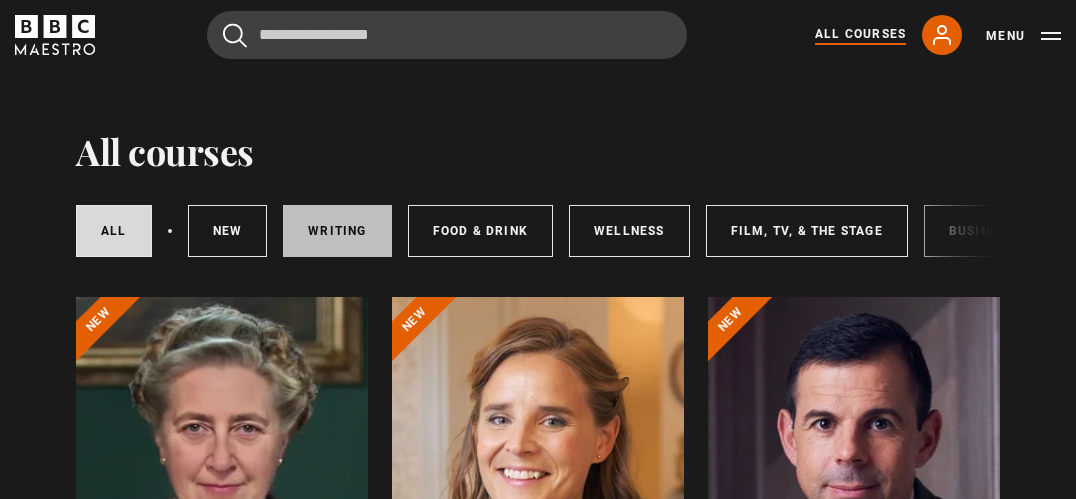 click on "Writing" at bounding box center [337, 231] 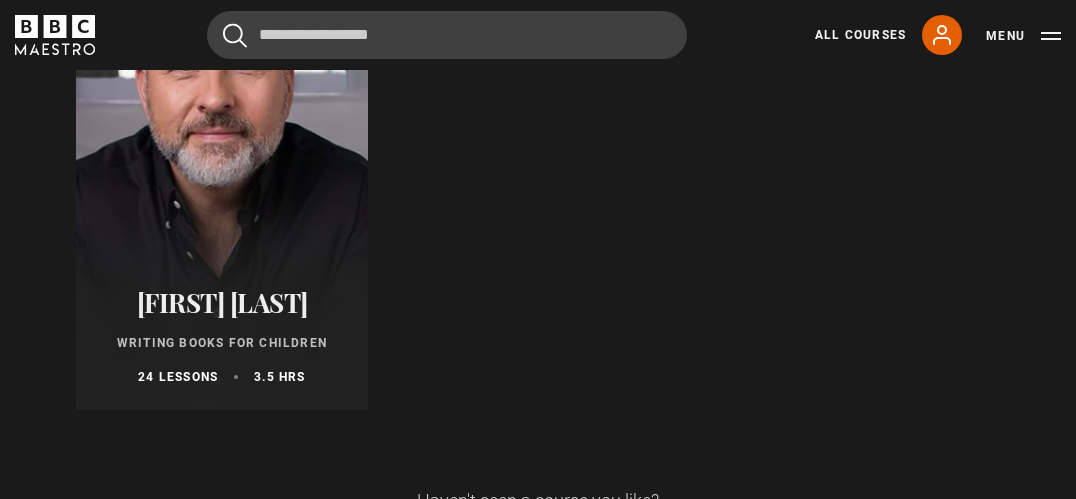 scroll, scrollTop: 2512, scrollLeft: 0, axis: vertical 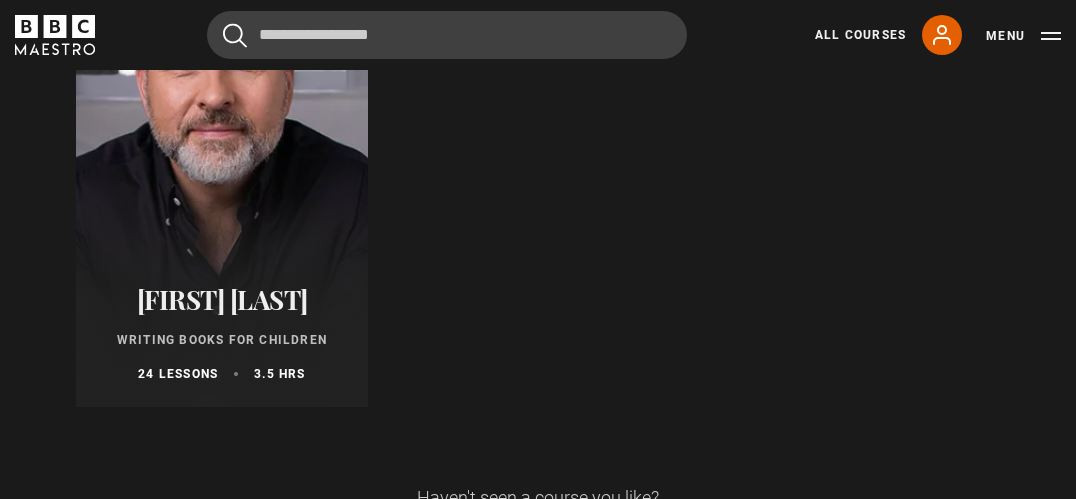 click on "[FIRST] [LAST]
Writing Books for Children
24 lessons
3.5 hrs" at bounding box center (222, 333) 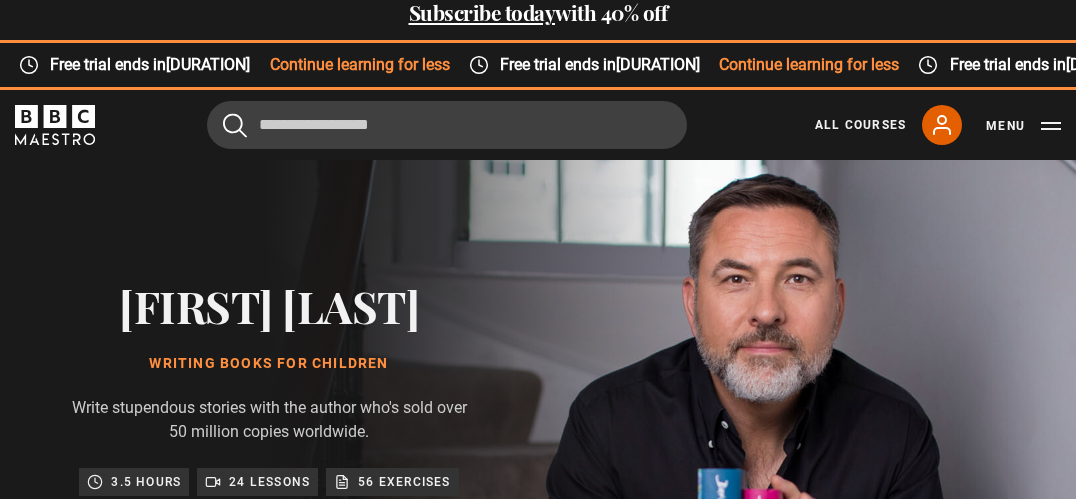 scroll, scrollTop: 14, scrollLeft: 0, axis: vertical 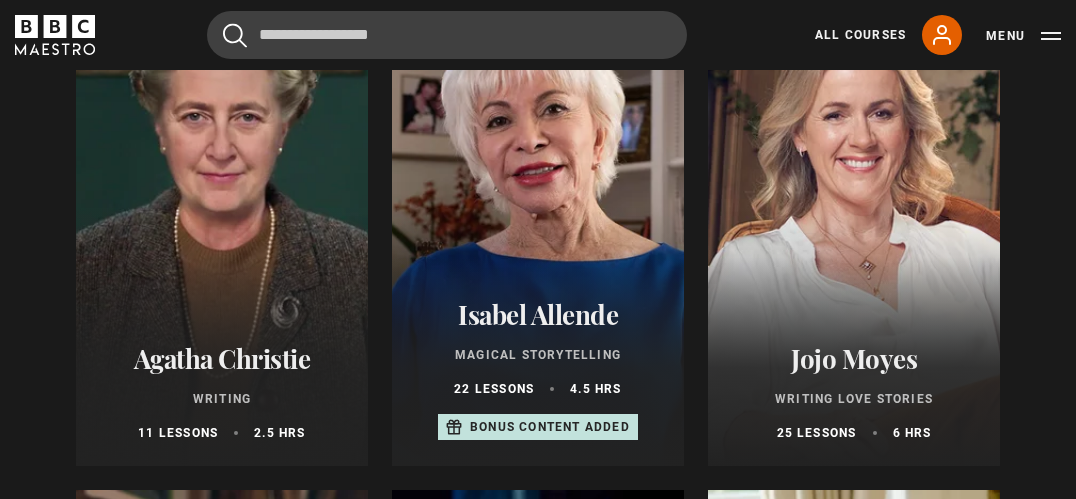 click at bounding box center (222, 226) 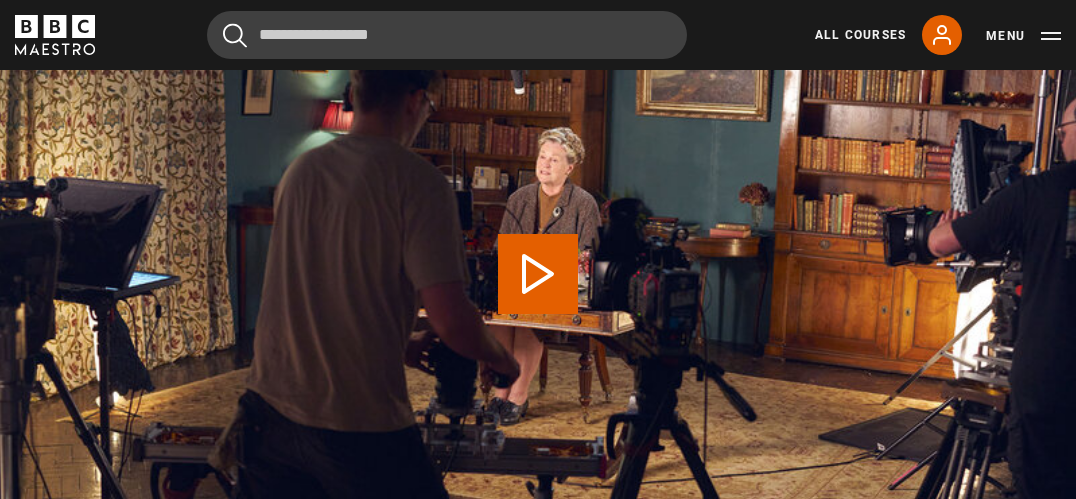 scroll, scrollTop: 1084, scrollLeft: 0, axis: vertical 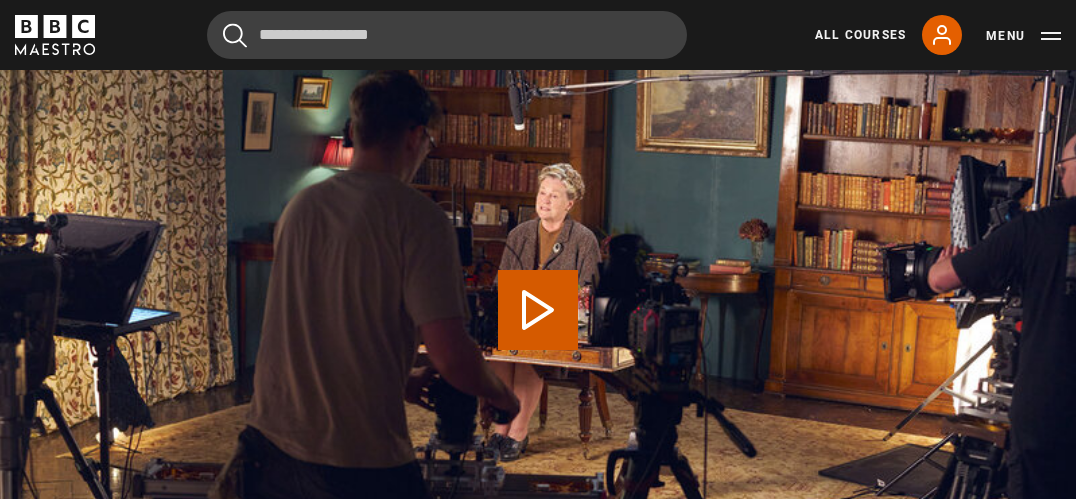 click on "Play Video" at bounding box center (538, 310) 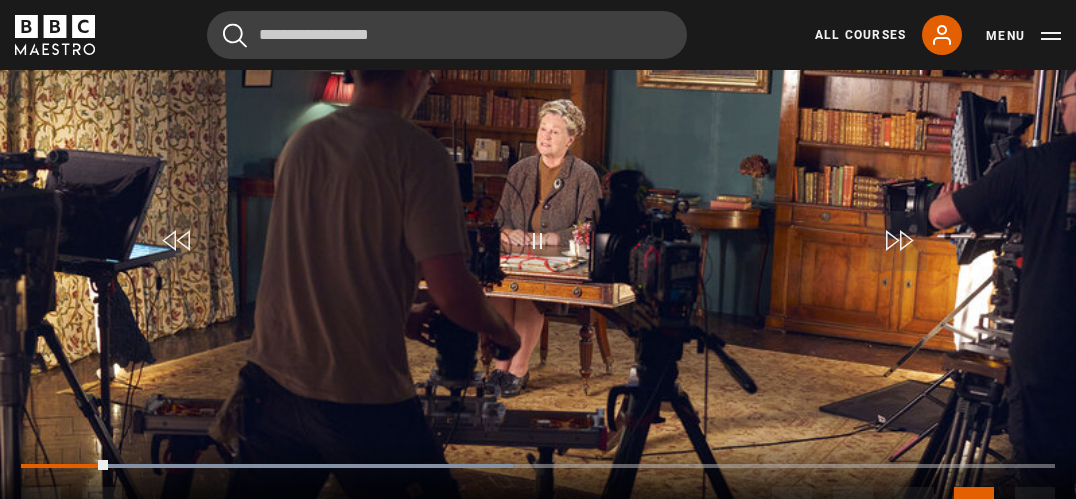 scroll, scrollTop: 1160, scrollLeft: 0, axis: vertical 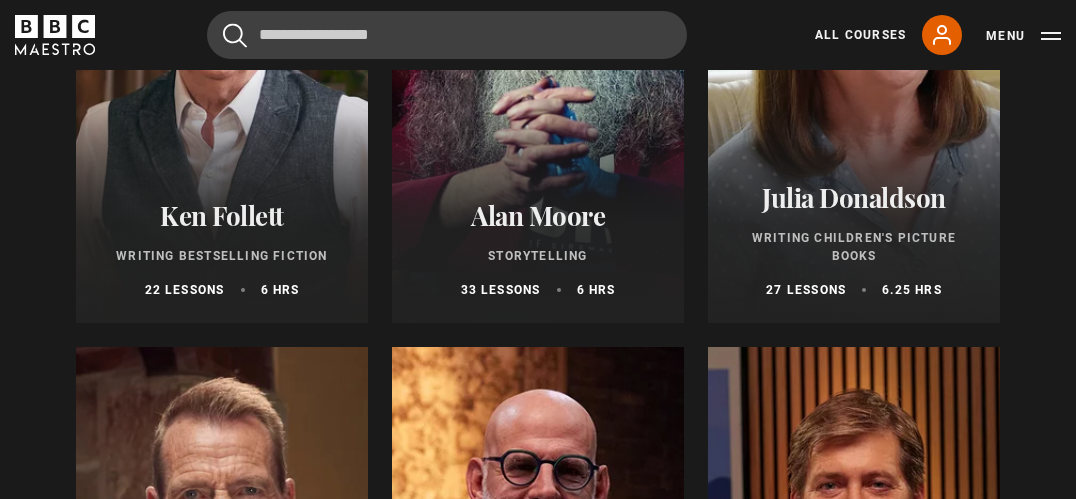 click on "Ken Follett" at bounding box center (222, 215) 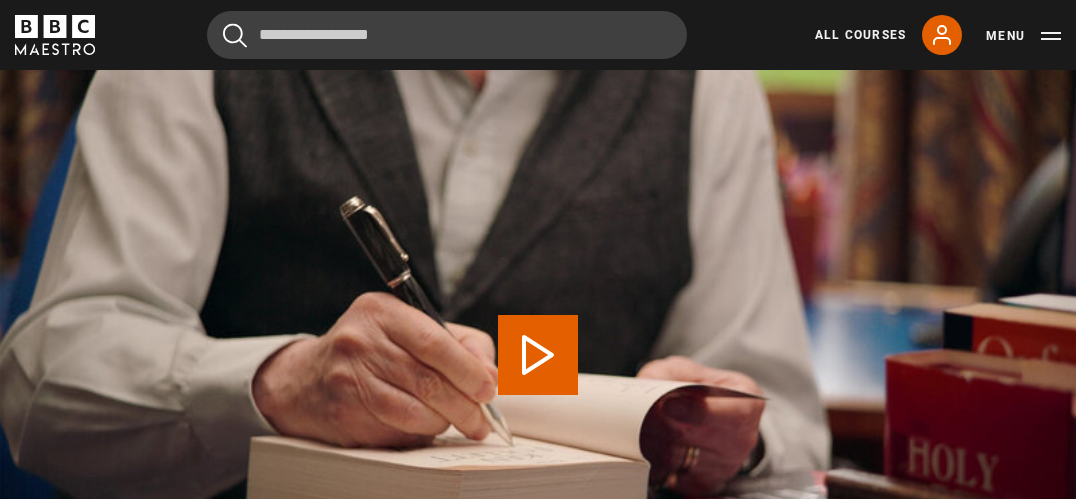 scroll, scrollTop: 1056, scrollLeft: 0, axis: vertical 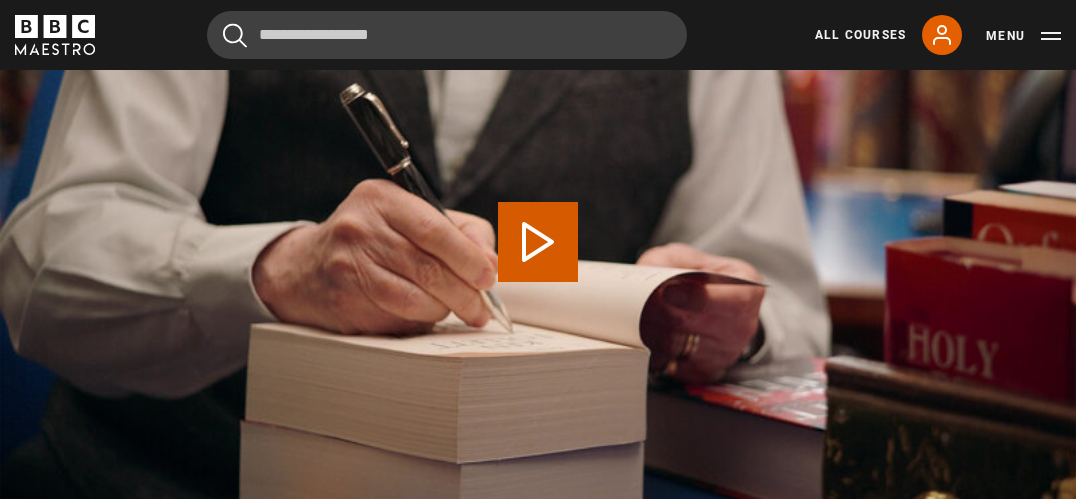 click on "Play Video" at bounding box center [538, 242] 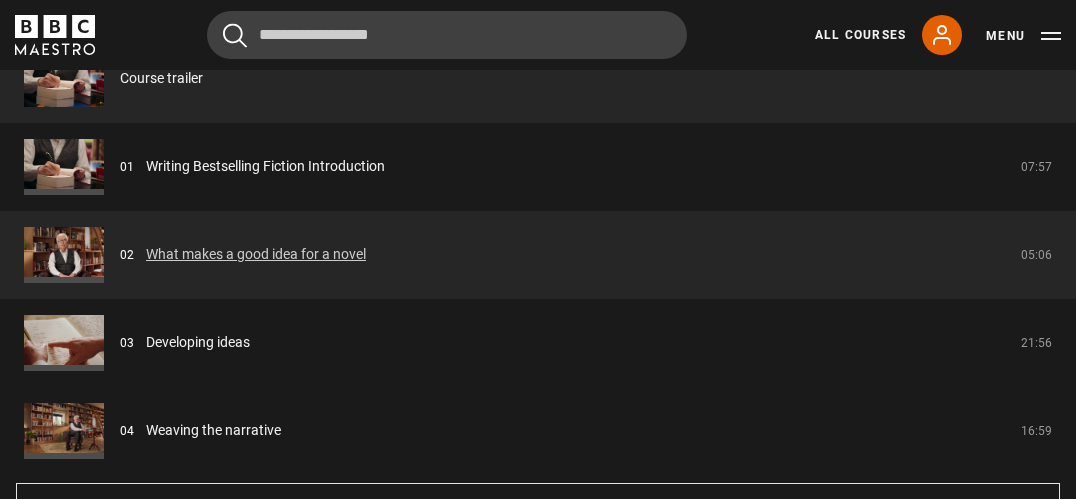 scroll, scrollTop: 1984, scrollLeft: 0, axis: vertical 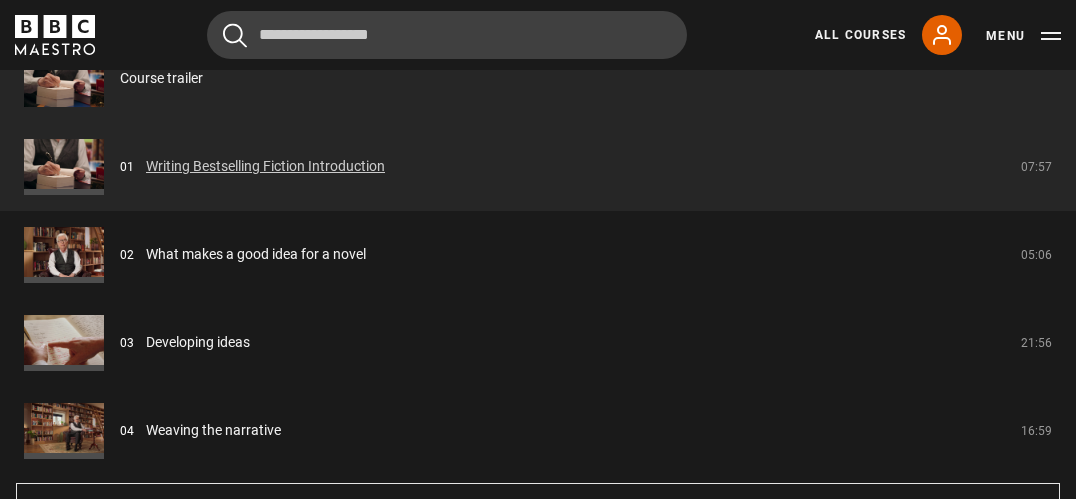 click on "Writing Bestselling Fiction Introduction" at bounding box center [265, 166] 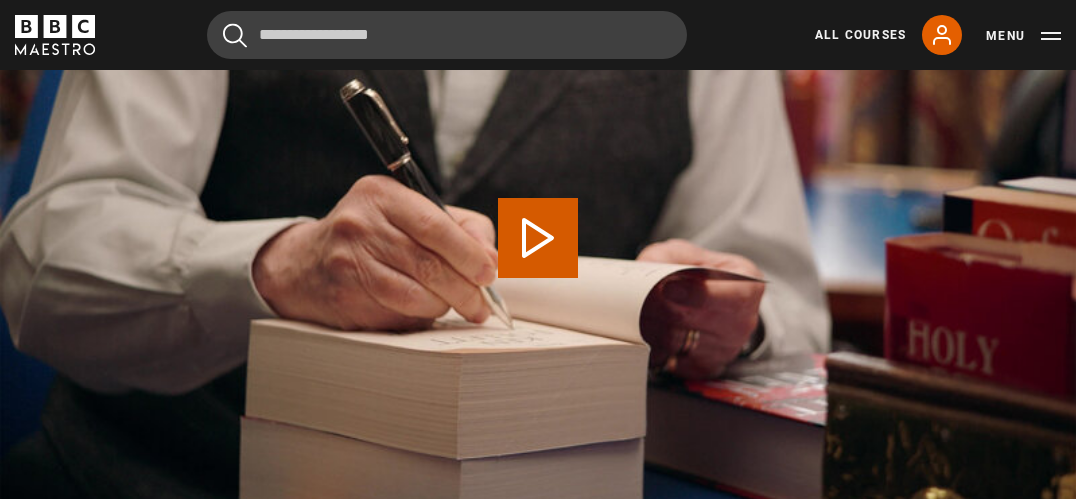 scroll, scrollTop: 1061, scrollLeft: 0, axis: vertical 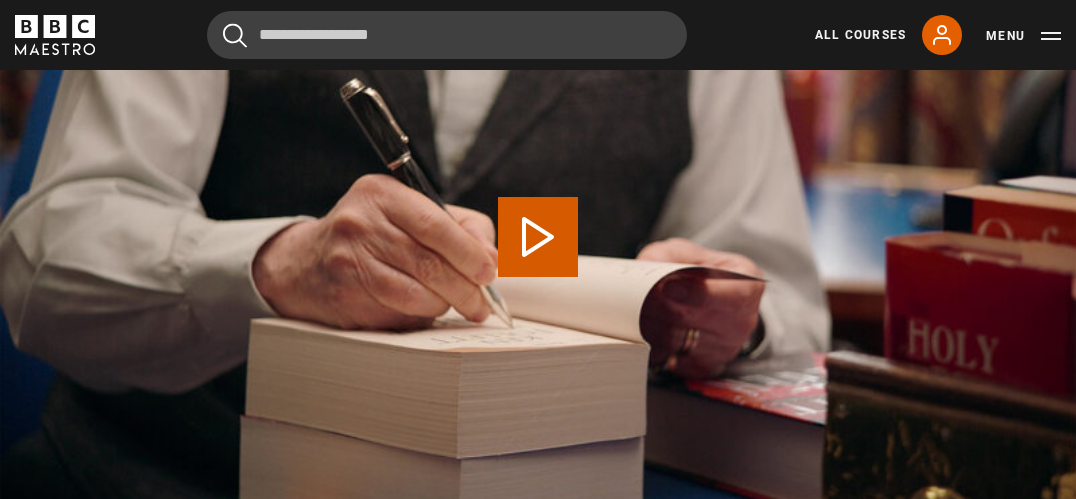 click on "Play Lesson Writing Bestselling Fiction Introduction" at bounding box center (538, 237) 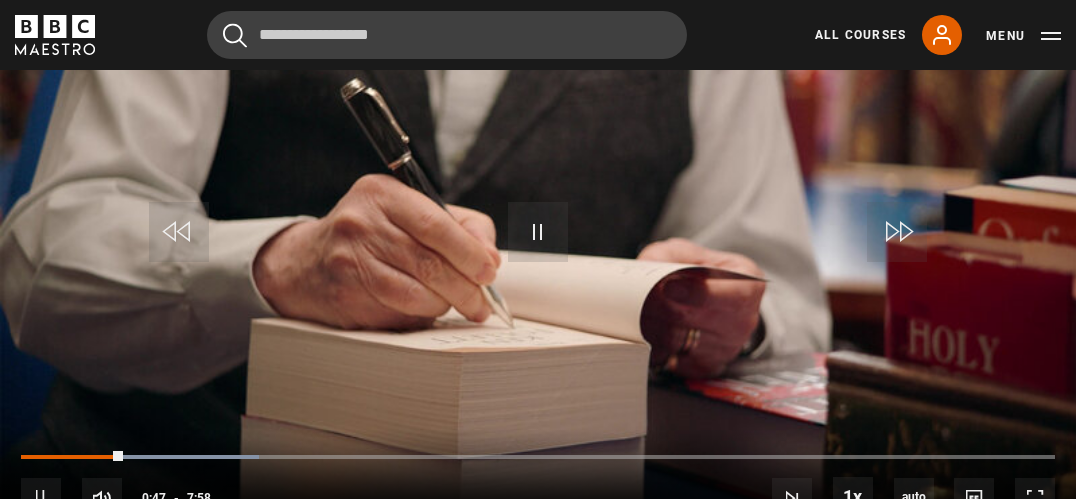 drag, startPoint x: 123, startPoint y: 451, endPoint x: 144, endPoint y: 452, distance: 21.023796 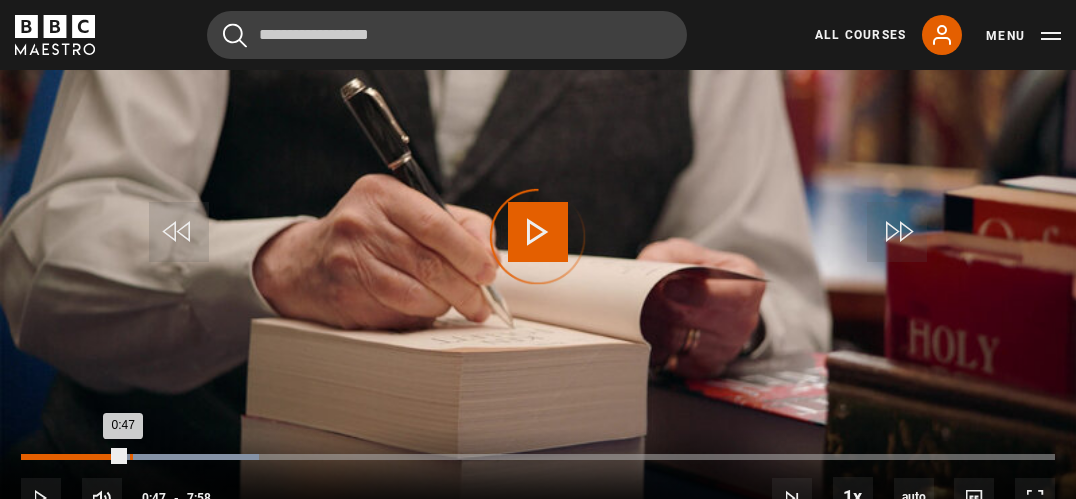 drag, startPoint x: 124, startPoint y: 456, endPoint x: 135, endPoint y: 456, distance: 11 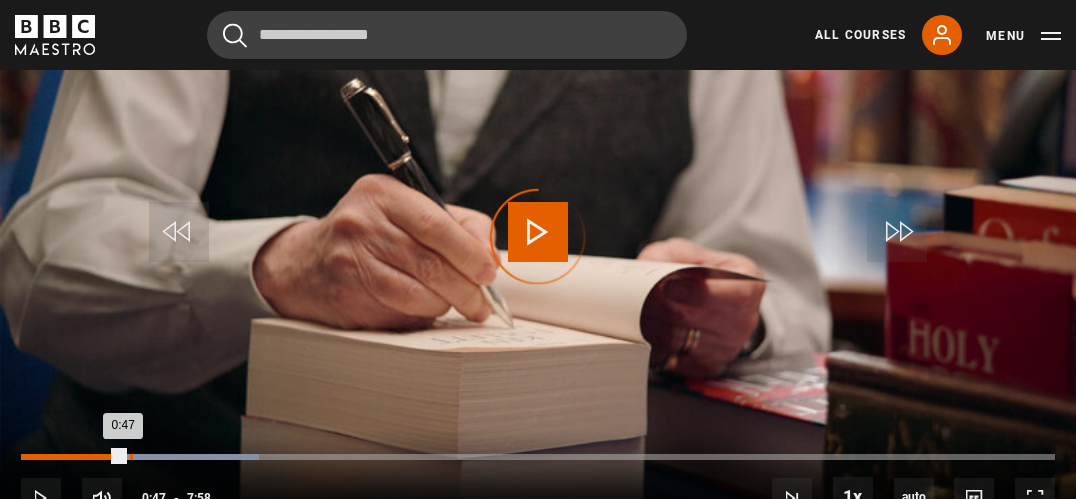 click on "0:47" at bounding box center [72, 457] 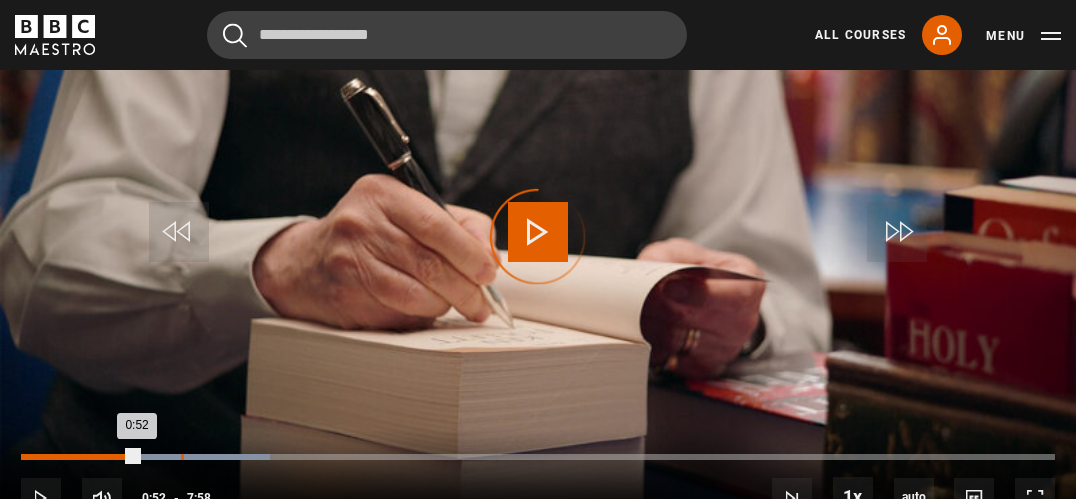drag, startPoint x: 135, startPoint y: 456, endPoint x: 186, endPoint y: 456, distance: 51 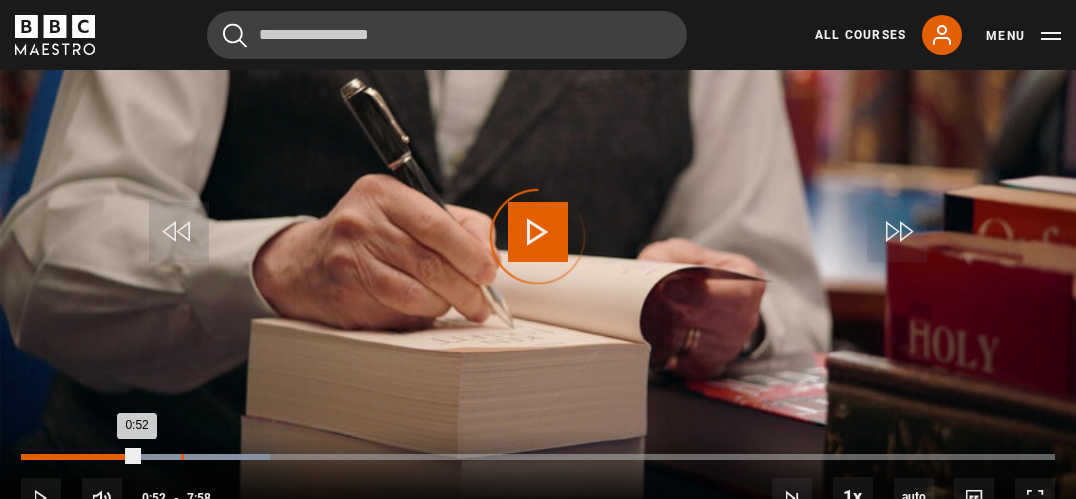 click on "Loaded :  24.06% [TIME] [TIME]" at bounding box center (538, 457) 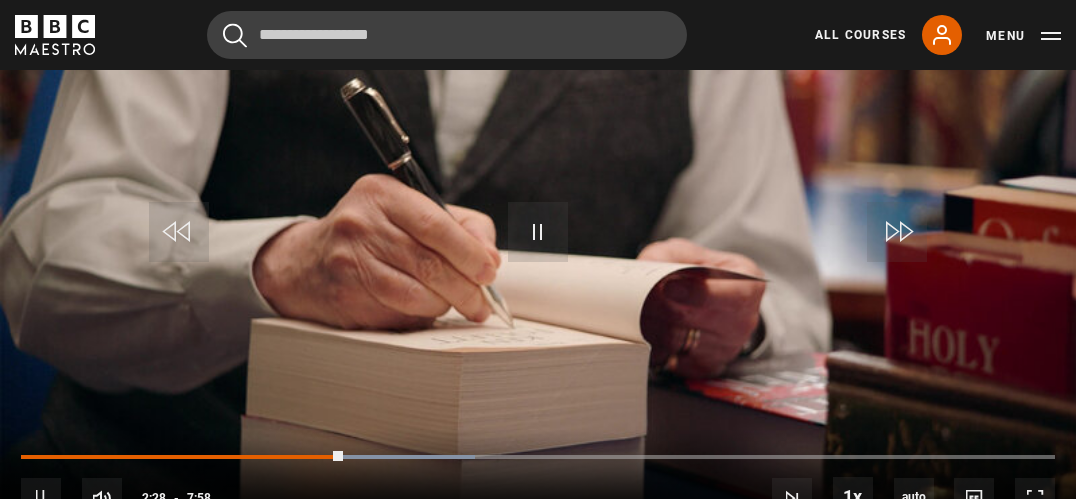 drag, startPoint x: 338, startPoint y: 448, endPoint x: 382, endPoint y: 449, distance: 44.011364 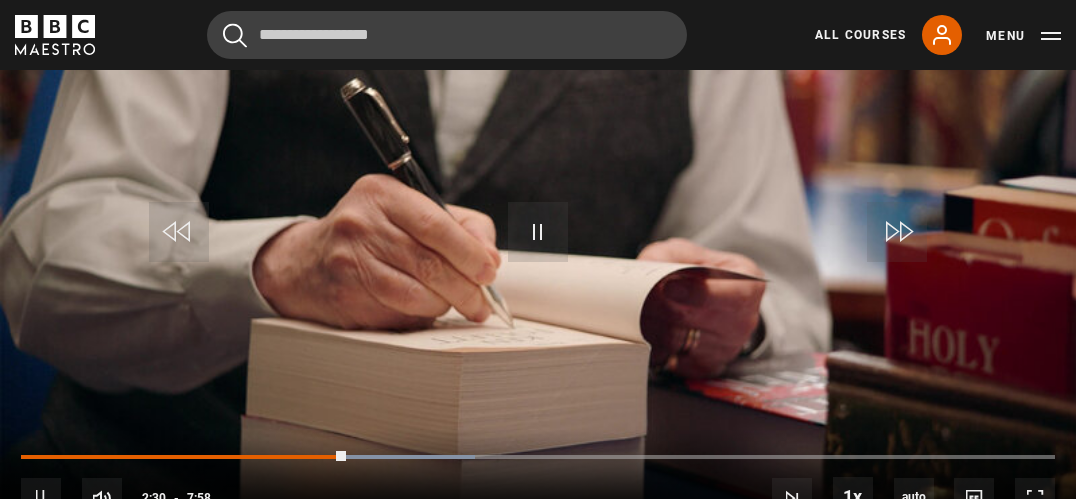 click on "10s Skip Back 10 seconds Pause 10s Skip Forward 10 seconds Loaded :  43.93% 1:16 2:30 Pause Mute Current Time  2:30 - Duration  7:58
[FIRST] [LAST]
Lesson 1
Writing Bestselling Fiction Introduction
1x Playback Rate 2x 1.5x 1x , selected 0.5x auto Quality 360p 720p 1080p 2160p Auto , selected Captions captions off , selected English  Captions" at bounding box center [538, 484] 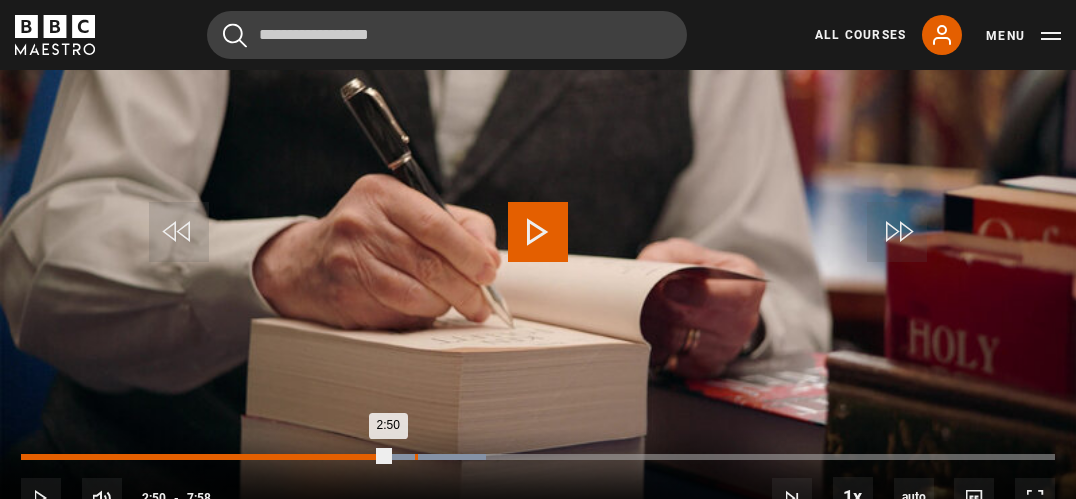 drag, startPoint x: 345, startPoint y: 453, endPoint x: 414, endPoint y: 454, distance: 69.00725 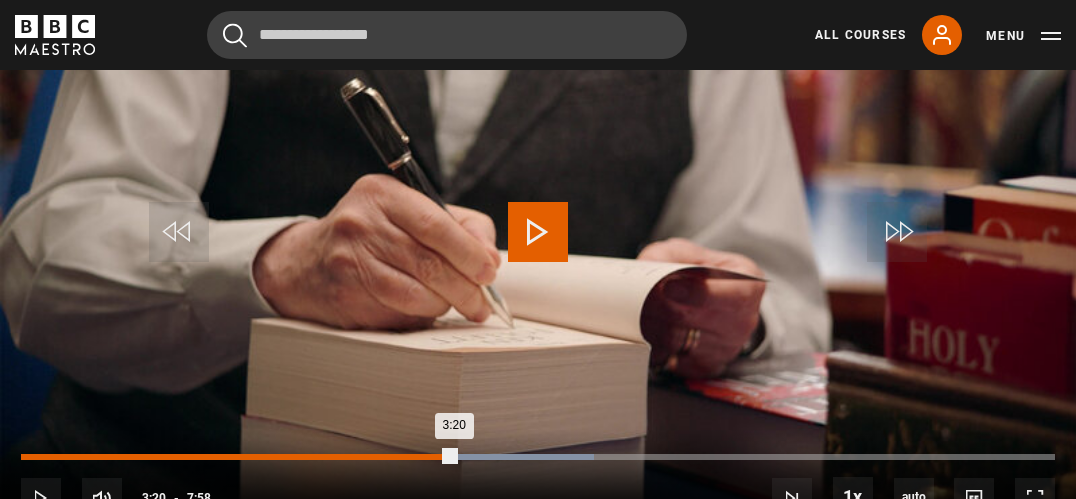 click on "Loaded :  55.44% 3:20 3:20" at bounding box center [538, 467] 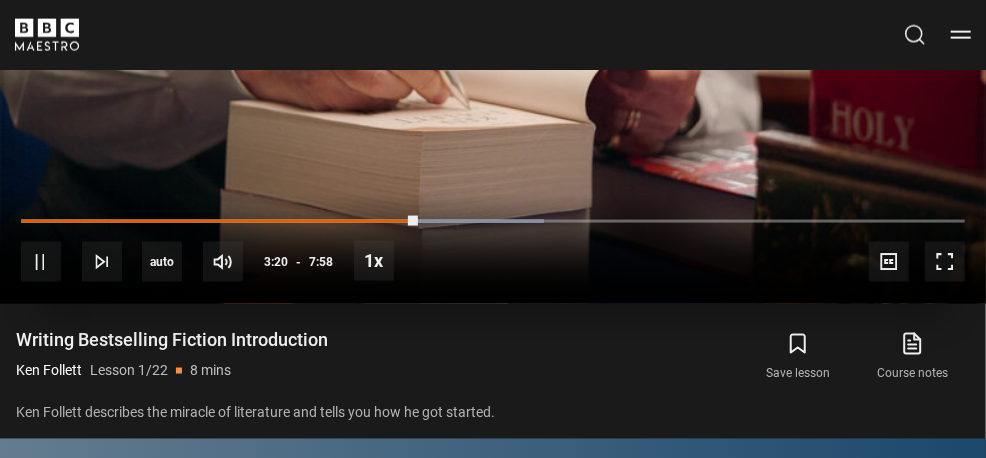 click on "10s Skip Back 10 seconds Pause 10s Skip Forward 10 seconds Loaded : 55.44% 3:35 3:21 Pause Mute Current Time 3:20 - Duration 7:58
[AUTHOR]
Lesson 1
Writing Bestselling Fiction Introduction
1x Playback Rate 2x 1.5x 1x , selected 0.5x auto Quality 360p 720p 1080p 2160p Auto , selected Captions captions off , selected English  Captions" at bounding box center [493, 249] 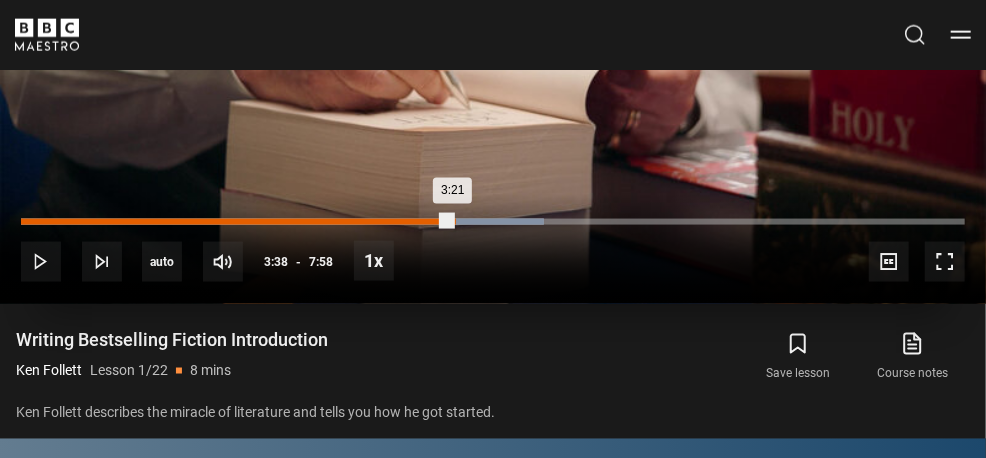 click on "Loaded :  55.44% [TIME] [TIME]" at bounding box center [493, 222] 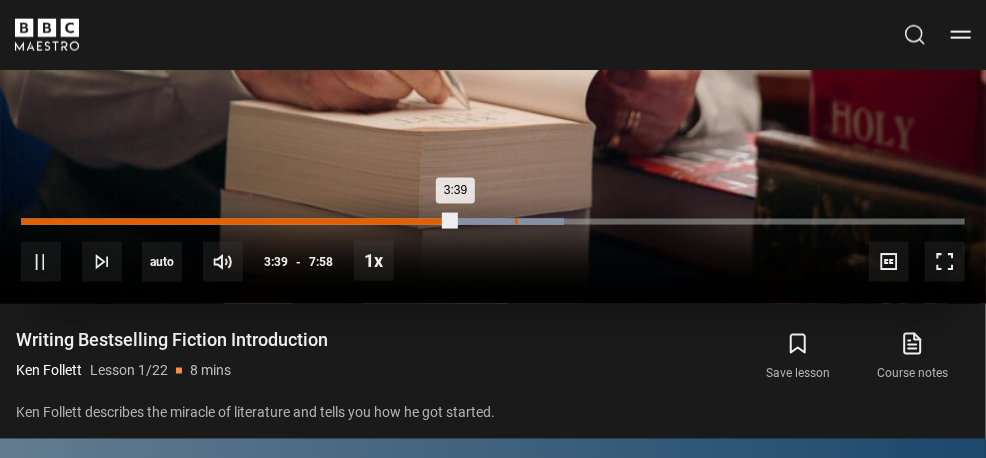 click on "Loaded : 57.53% 4:09 3:39" at bounding box center (493, 222) 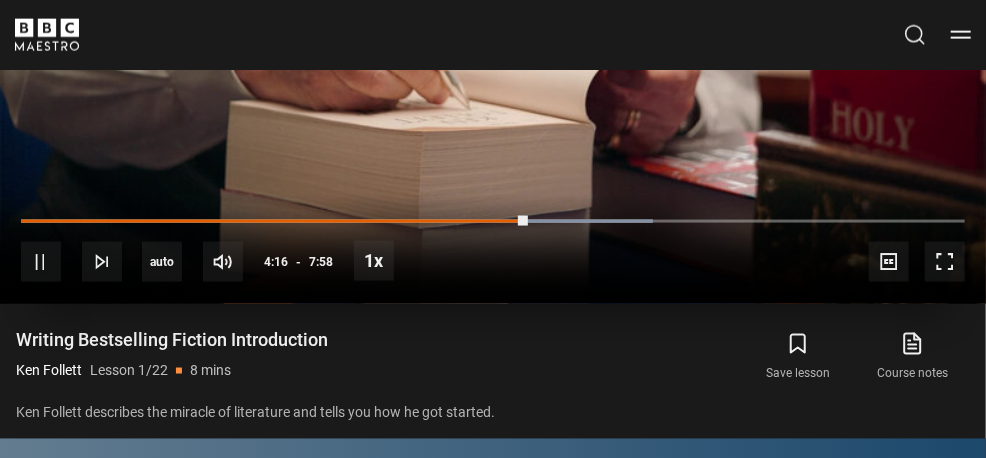 click on "00h 43m 15s 00h 41m 28s 01h 01m 10s 01h 00m 04s 00h 56m 57s 01h 03m 50s 00h 52m 18s 00h 48m 49s 00h 48m 34s 01h 12m 17s 01h 10m 50s 01h 08m 52s 01h 03m 17s 01h 03m 10s 00h 59m 28s 00h 43m 48s 00h 41m 21s 00h 47m 17s 00h 49m 18s 00h 47m 26s 01h 01m 52s 01h 01m 31s 00h 57m 57s 00h 56m 52s 00h 43m 46s 00h 39m 07s 01h 09m 52s 01h 01m 45s 00h 53m 34s 00h 47m 59s 01h 11m 28s 00h 54m 57s 00h 48m 22s 00h 44m 46s 01h 11m 29s 00h 47m 14s 00h 44m 50s 00h 40m 23s 00h 41m 42s 01h 13m 42s 01h 09m 27s 00h 59m 35s 00h 52m 29s 00h 50m 35s 01h 02m 18s 01h 00m 07s 00h 55m 16s 00h 50m 17s 00h 49m 38s 00h 48m 09s 01h 14m 11s 00h 51m 50s 00h 44m 49s 10s Skip Back 10 seconds Pause 10s Skip Forward 10 seconds Loaded : 66.95% 3:59 4:16 Pause Mute Current Time 4:16 - Duration 7:58 Ken Follett Lesson 1 Writing Bestselling Fiction Introduction 1x Playback Rate 2x 1.5x 1x , selected 0.5x auto Quality 360p 720p 1080p 2160p Auto , selected Captions captions off , selected English Captions 01h 11m 24s 01h 10m 20s 00h 51m 16s 00h 39m 59s 01h 12m 36s 00h 52m 12s 00h 41m 45s 00h 57m 23s 00h 50m 41s 00h 43m 00s 01h 10m 55s 01h 06m 28s 00h 56m 45s 00h 52m 22s 00h 56m 14s 00h 53m 17s 00h 49m 49s 00h 44m 04s 01h 09m 06s 01h 07m 47s 00h 58m 43s 00h 57m 10s 00h 54m 56s 00h 55m 24s 01h 11m 04s 01h 09m 42s 01h 07m 54s 01h 05m 20s 01h 01m 12s 00h 44m 29s 01h 09m 02s 01h 07m 51s 00h 54m 45s 01h 14m 04s 00h 40m 18s 01h 13m 17s 01h 11m 54s 01h 04m 04s 00h 51m 55s 00h 48m 08s 00h 44m 39s 01h 09m 57s 01h 04m 23s 00h 56m 36s 00h 55m 20s 00h 39m 13s 00h 51m 13s 01h 08m 33s 01h 07m 56s 01h 00m 48s 00h 57m 00s 00h 59m 56s 00h 59m 51s 01h 11m 53s 01h 01m 38s 00h 38m 49s 00h 59m 37s 00h 50m 23s 00h 43m 22s 00h 41m 46s 00h 40m 42s 00h 40m 21s 01h 13m 02s 00h 54m 14s 00h 46m 32s 00h 57m 09s 00h 51m 04s 00h 50m 54s 00h 45m 49s 01h 08m 41s 01h 05m 27s 01h 01m 54s 00h 47m 47s 01h 02m 34s 00h 43m 42s 01h 04m 01s 00h 40m 38s 01h 05m 23s 00h 43m 09s 01h 11m 10s 01h 06m 49s 00h 47m 38s 00h 40m 56s 01h 08m 34s 01h 02m 11s 01h 00m 06s 00h 47m 43s 01h 07m 03s 01h 04m 14s 01h 08m 39s 00h 57m 42s 00h 52m 01s 01h 08m 01s 01h 05m 46s 01h 01m 09s 01h 00m 31s 00h 54m 38s 00h 52m 41s 00h 48m 24s 01h 07m 32s 01h 03m 25s 00h 59m 49s 00h 56m 13s 00h 55m 40s 00h 42m 25s 01h 13m 10s 01h 11m 00s 01h 04m 38s 01h 03m 44s 00h 43m 59s 00h 43m 29s 01h 07m 55s 01h 03m 03s 00h 59m 12s 00h 58m 11s 00h 57m 45s 00h 57m 07s 01h 06m 16s 01h 00m 58s 00h 40m 52s 01h 02m 31s 01h 00m 37s 00h 55m 14s 00h 46m 48s 00h 41m 54s 01h 02m 57s 00h 56m 16s 00h 50m 20s 01h 05m 45s 00h 52m 24s 00h 51m 34s 01h 05m 09s 01h 03m 56s 00h 57m 04s 00h 44m 12s 00h 41m 51s 00h 53m 40s 00h 44m 17s 00h 42m 21s 00h 53m 26s 00h 48m 20s 00h 45m 54s 00h 46m 15s 01h 09m 34s 01h 06m 09s 01h 01m 16s 00h 56m 11s 00h 47m 20s 01h 14m 18s 01h 09m 55s 01h 04m 10s 00h 48m 52s 00h 48m 32s 00h 43m 18s 00h 44m 41s 00h 39m 44s 00h 58m 13s 00h 49m 27s 00h 45m 09s 00h 47m 21s 01h 12m 37s 01h 07m 23s 01h 06m 17s 00h 57m 29s 00h 55m 21s 00h 41m 19s 00h 39m 32s 01h 04m 00s 01h 00m 45s 01h 13m 48s 01h 08m 08s 00h 59m 25s 00h 59m 06s 00h 48m 23s 00h 44m 07s 01h 02m 38s 00h 59m 09s 00h 41m 43s 00h 44m 06s 00h 43m 50s 01h 00m 33s 00h 49m 08s 00h 45m 20s 00h 47m 18s 01h 12m 20s 00h 48m 57s 01h 05m 39s 00h 50m 02s 00h 40m 40s 01h 04m 16s 01h 02m 59s Richard Greene 01h 05m 02s 00h 55m 02s 00h 50m 18s 00h 42m 55s 00h 43m 39s 00h 41m 09s 00h 38m 55s 01h 13m 34s 01h 09m 32s 01h 06m 08s 01h 05m 08s 00h 44m 38s 00h 56m 53s 00h 47m 58s 00h 45m 46s 01h 12m 38s 01h 06m 47s 01h 04m 52s 00h 57m 13s 00h 47m 56s 00h 47m 37s 01h 07m 48s 01h 03m 46s 01h 09m 25s 00h 58m 53s 00h 57m 58s 00h 49m 46s 00h 48m 27s 00h 45m 05s 01h 11m 13s 01h 01m 49s 00h 57m 31s 00h 51m 24s 00h 48m 43s 01h 10m 38s 01h 01m 33s 00h 52m 02s 00h 38m 38s Loaded : 44.98% 3:02 2:50 01h 00m 54s 01h 00m 42s 01h 11m 31s 01h 11m 07s 01h 08m 45s 00h 57m 44s 00h 40m 35s 00h 46m 29s 00h 39m 09s 01h 11m 17s 01h 00m 19s 01h 00m 02s 00h 46m 40s 00h 43m 06s 01h 13m 47s 01h 12m 31s 01h 05m 57s 00h 57m 19s 00h 53m 27s 00h 48m 03s 00h 40m 08s 01h 13m 30s 01h 06m 50s 01h 06m 02s 00h 48m 15s 01h 06m 57s 00h 46m 18s 00h 45m 01s 01h 01m 43s 00h 58m 54s 01h 14m 16s 01h 10m 39s 01h 07m 11s 01h 02m 10s 01h 02m 05s 00h 41m 00s 00h 39m 15s 01h 12m 21s 00h 58m 49s 00h 51m 48s 00h 46m 17s 00h 41m 01s 01h 14m 23s 01h 02m 04s 00h 54m 05s 01h 08m 20s 01h 06m 53s 01h 01m 51s 00h 53m 18s 01h 06m 10s 01h 04m 58s 00h 45m 26s 01h 07m 04s 01h 06m 51s 00h 50m 27s 00h 46m 47s 00h 40m 51s 00h 44m 19s" at bounding box center (493, 249) 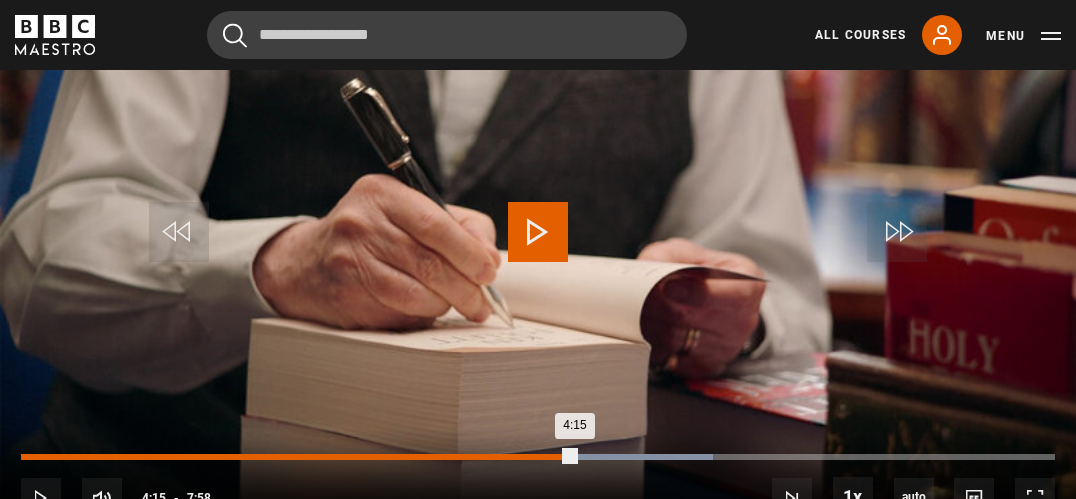 click on "10s Skip Back 10 seconds Play 10s Skip Forward 10 seconds Loaded : 66.95% 4:15 4:15 Play Mute Current Time 4:15 - Duration 7:58
[FULL_NAME]
Lesson 1
Writing Bestselling Fiction Introduction
1x Playback Rate 2x 1.5x 1x , selected 0.5x auto Quality 360p 720p 1080p 2160p Auto , selected Captions captions off , selected English Captions" at bounding box center [538, 484] 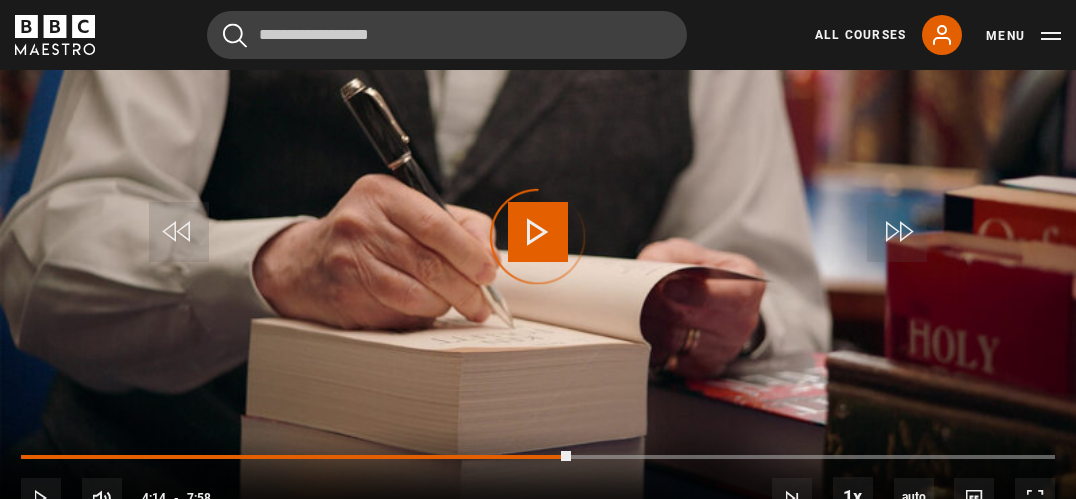 drag, startPoint x: 571, startPoint y: 454, endPoint x: 427, endPoint y: 463, distance: 144.28098 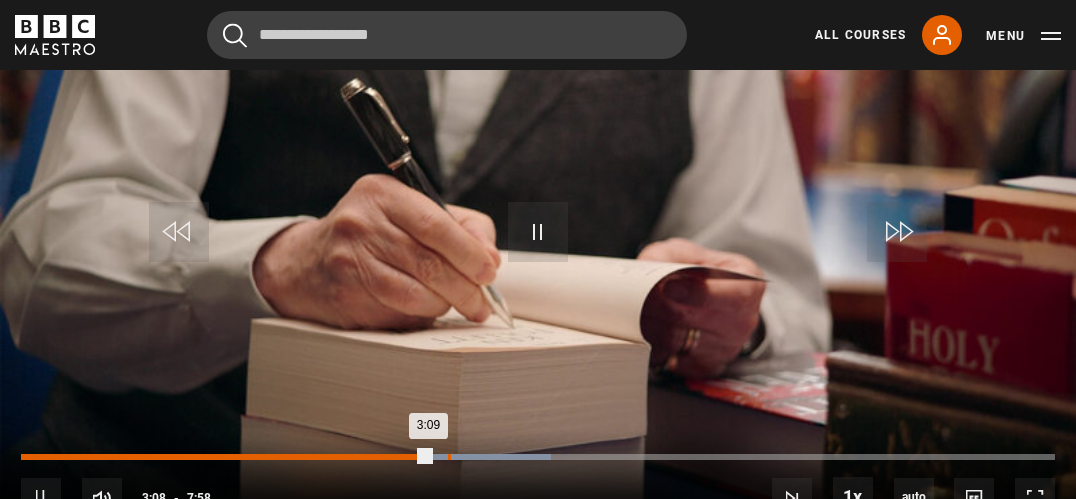 click on "Loaded :  51.26% 3:17 3:09" at bounding box center [538, 457] 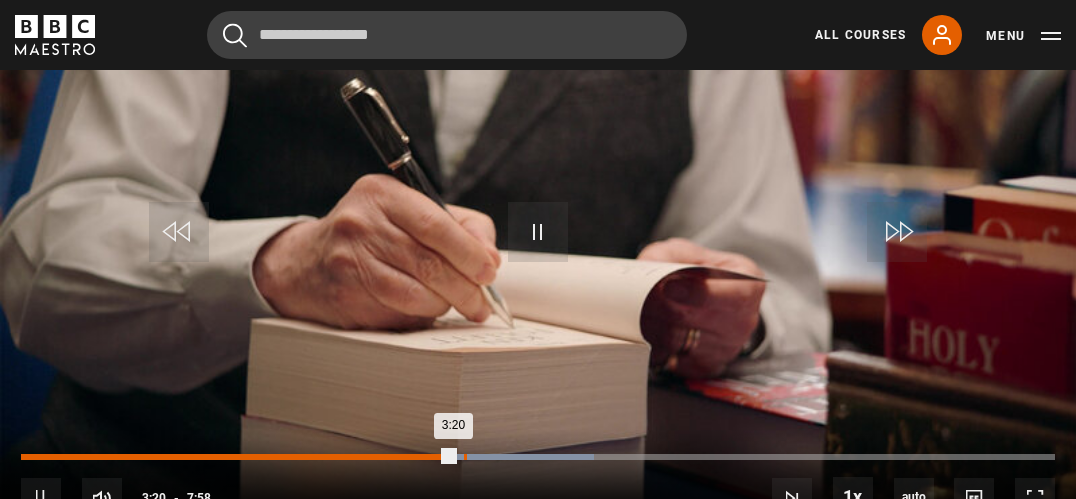 click on "Loaded :  55.44% 3:24 3:20" at bounding box center [538, 457] 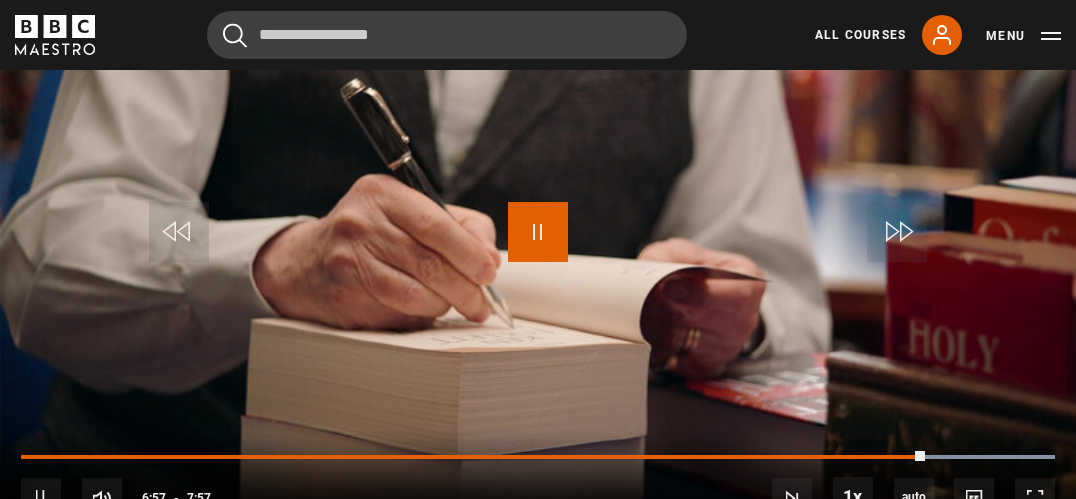 click on "Pause" at bounding box center [538, 232] 